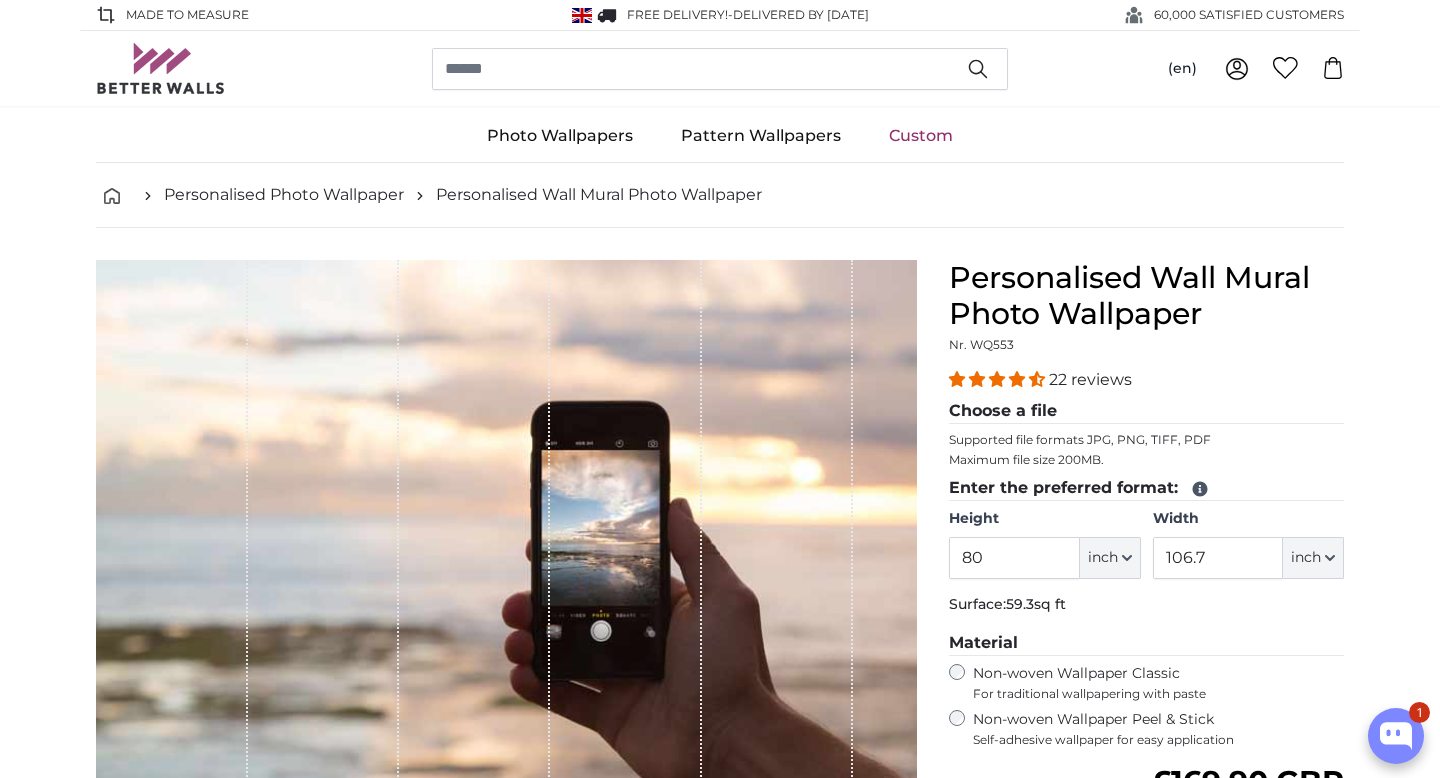 scroll, scrollTop: 0, scrollLeft: 0, axis: both 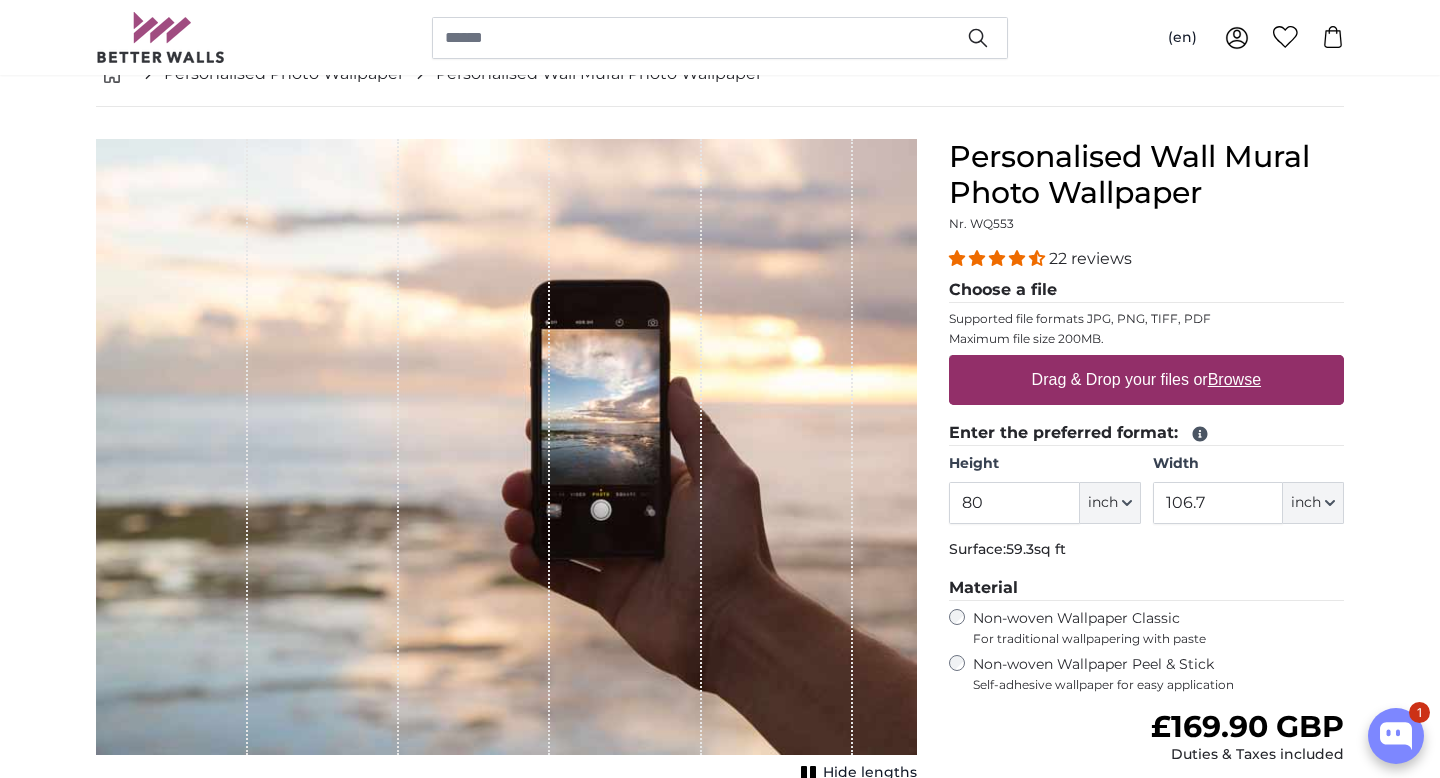 click on "Browse" at bounding box center [1234, 379] 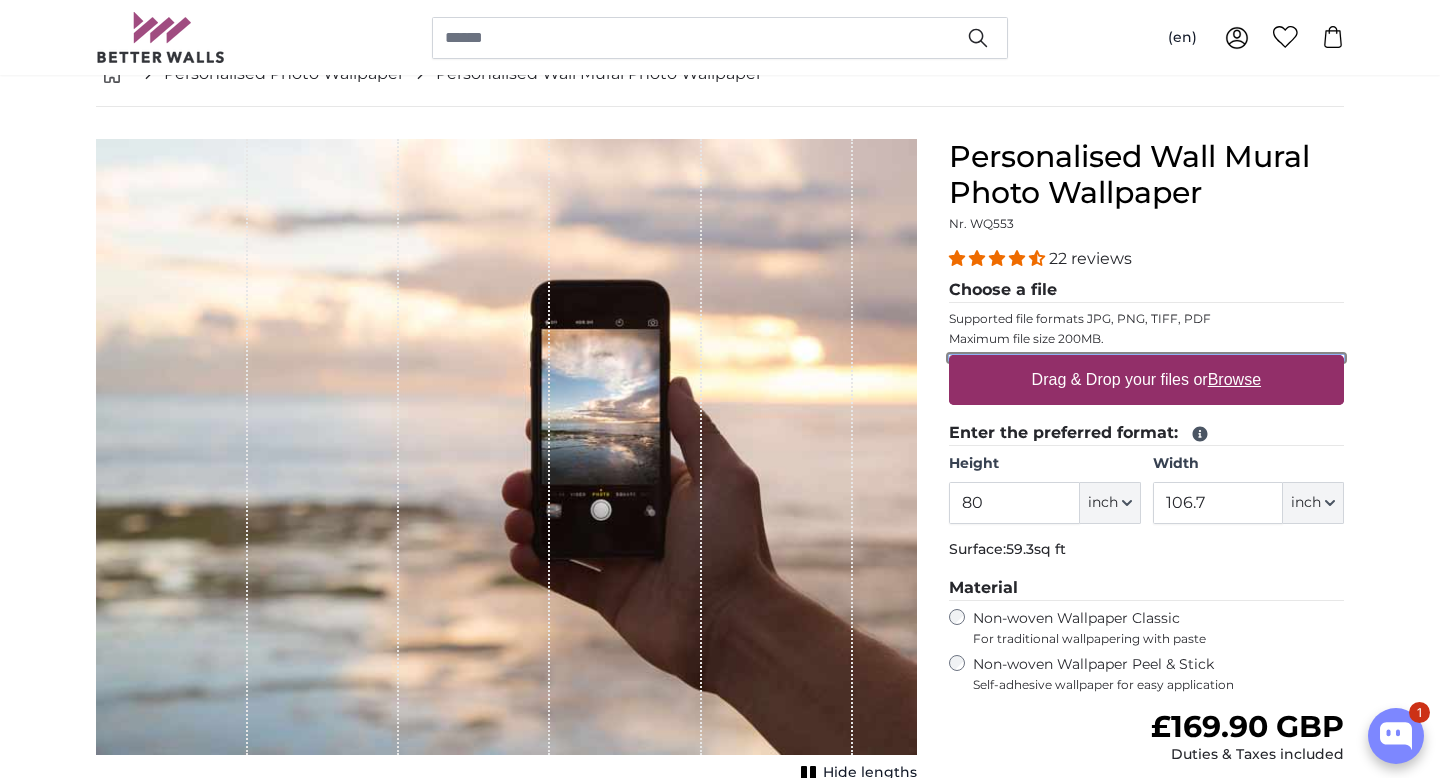 click on "Drag & Drop your files or  Browse" at bounding box center (1146, 358) 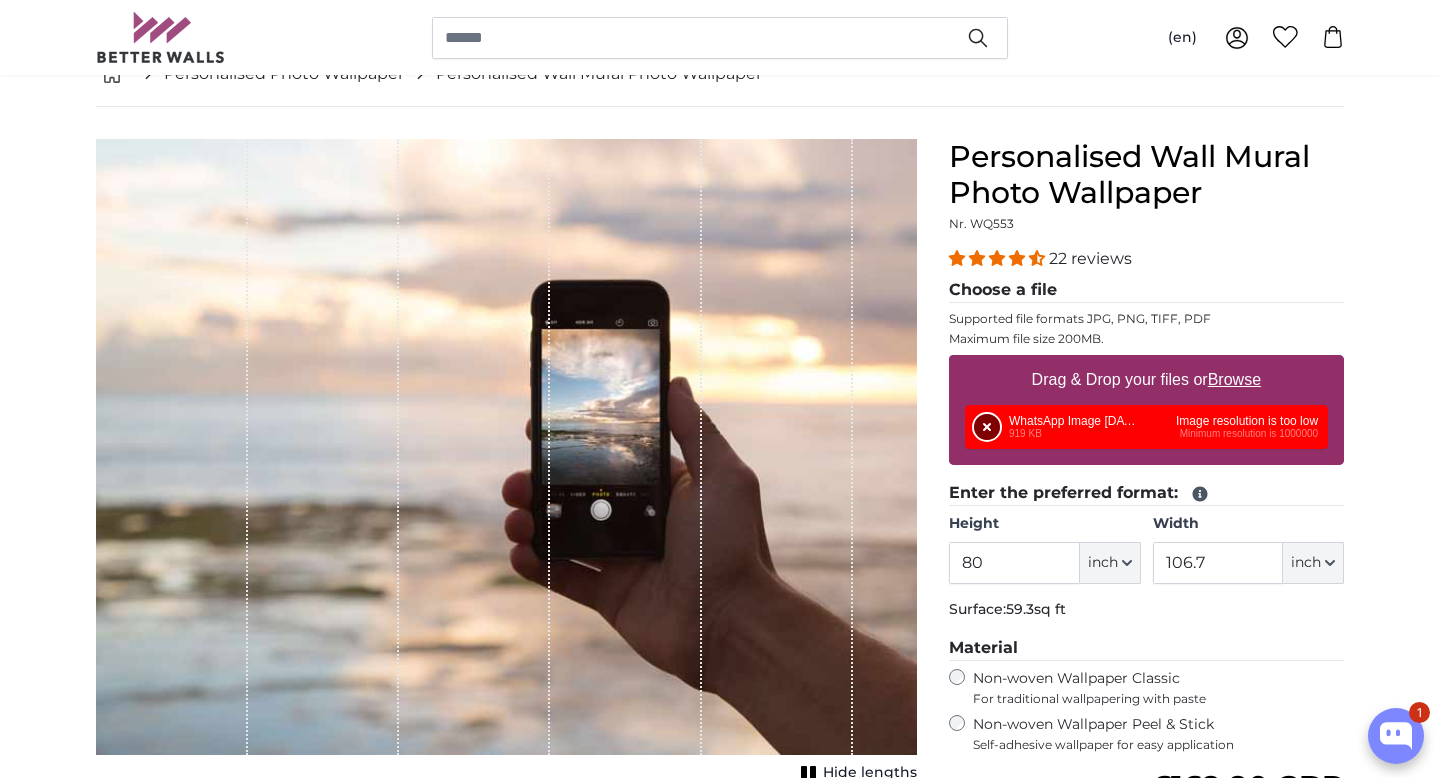 click on "Remove" at bounding box center (987, 427) 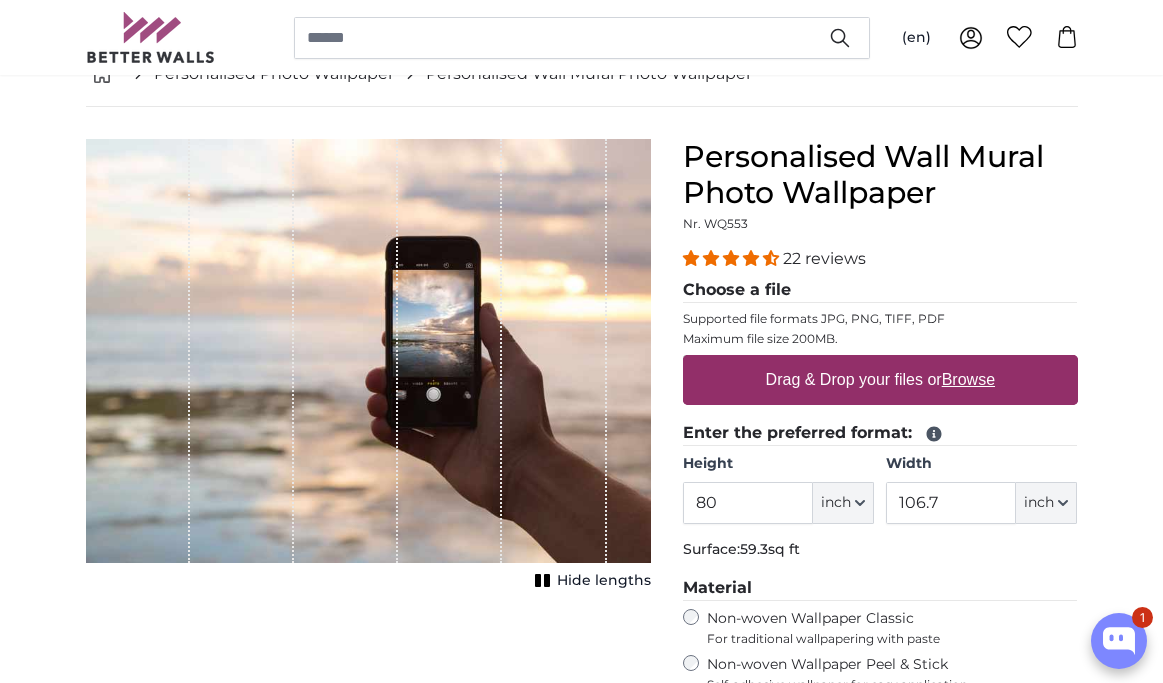 click on "Drag & Drop your files or  Browse" at bounding box center (879, 380) 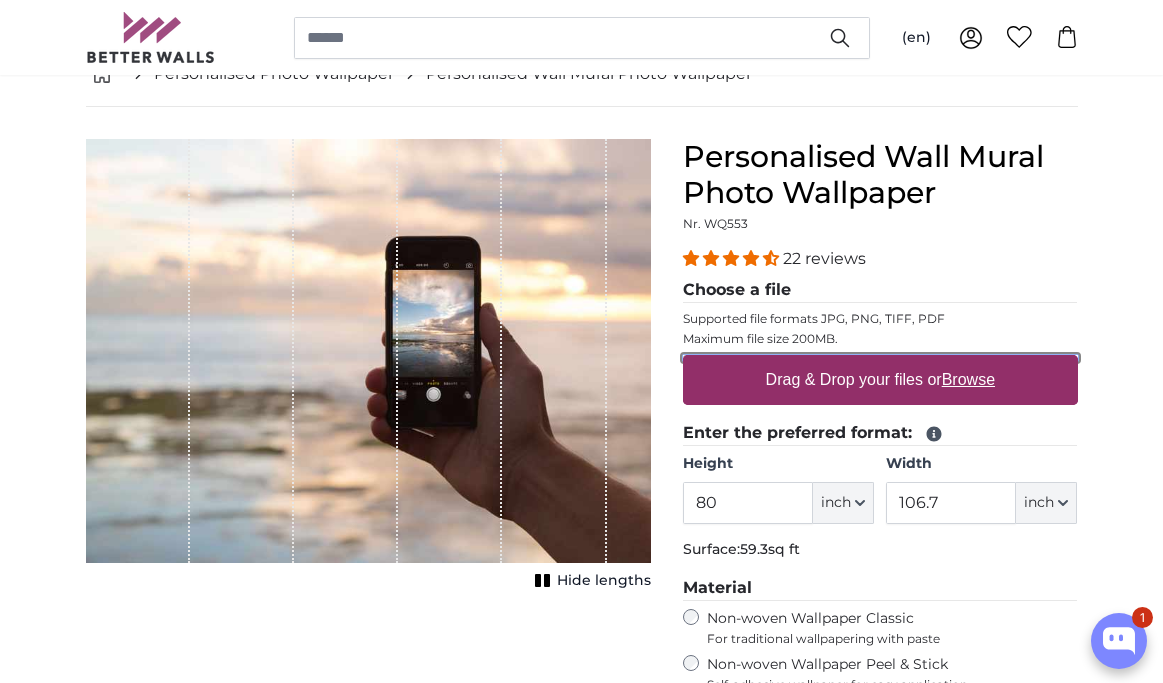 click on "Drag & Drop your files or  Browse" at bounding box center (880, 358) 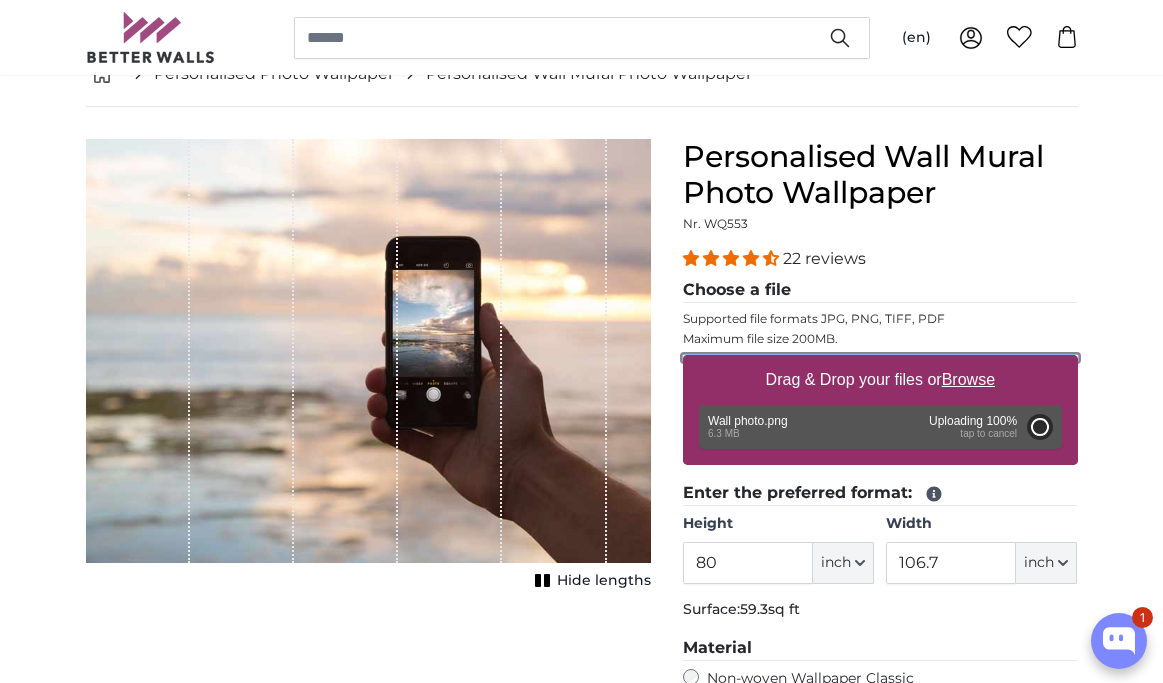 type on "42.5" 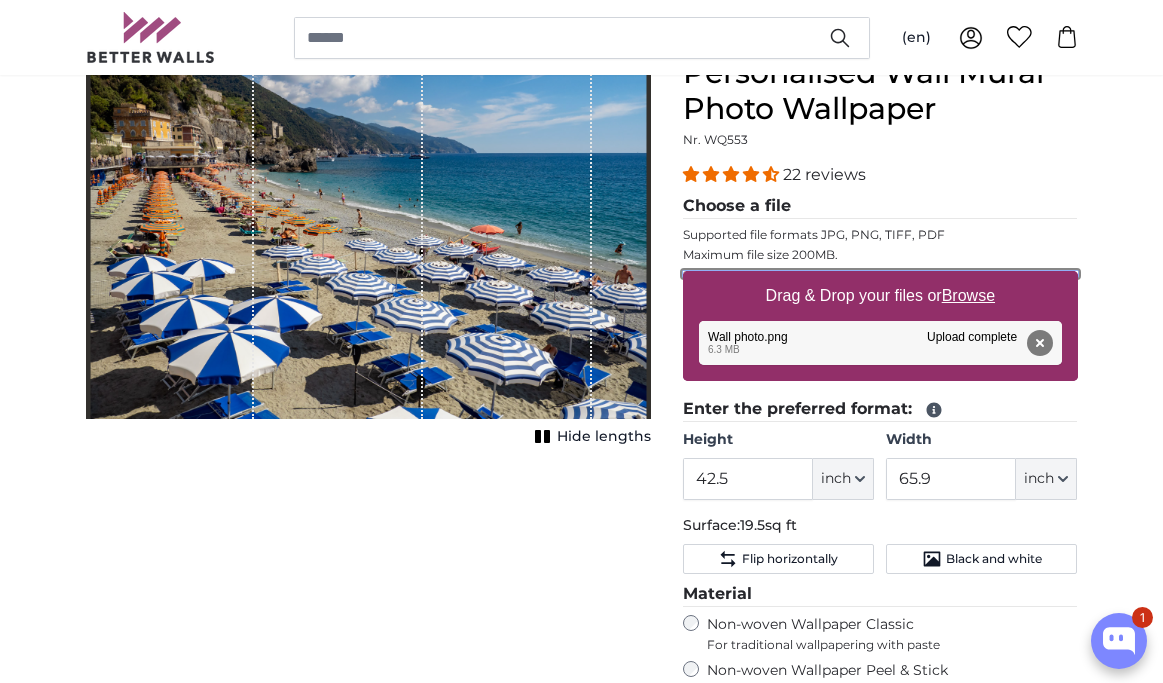 scroll, scrollTop: 214, scrollLeft: 0, axis: vertical 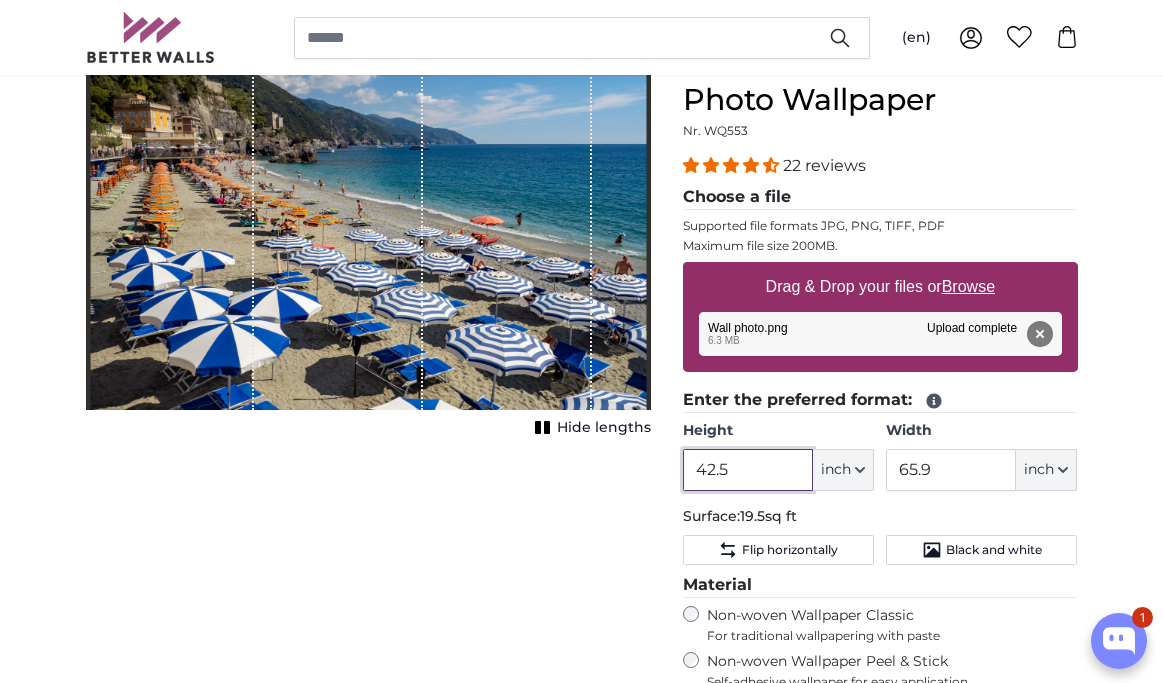 drag, startPoint x: 744, startPoint y: 481, endPoint x: 660, endPoint y: 482, distance: 84.00595 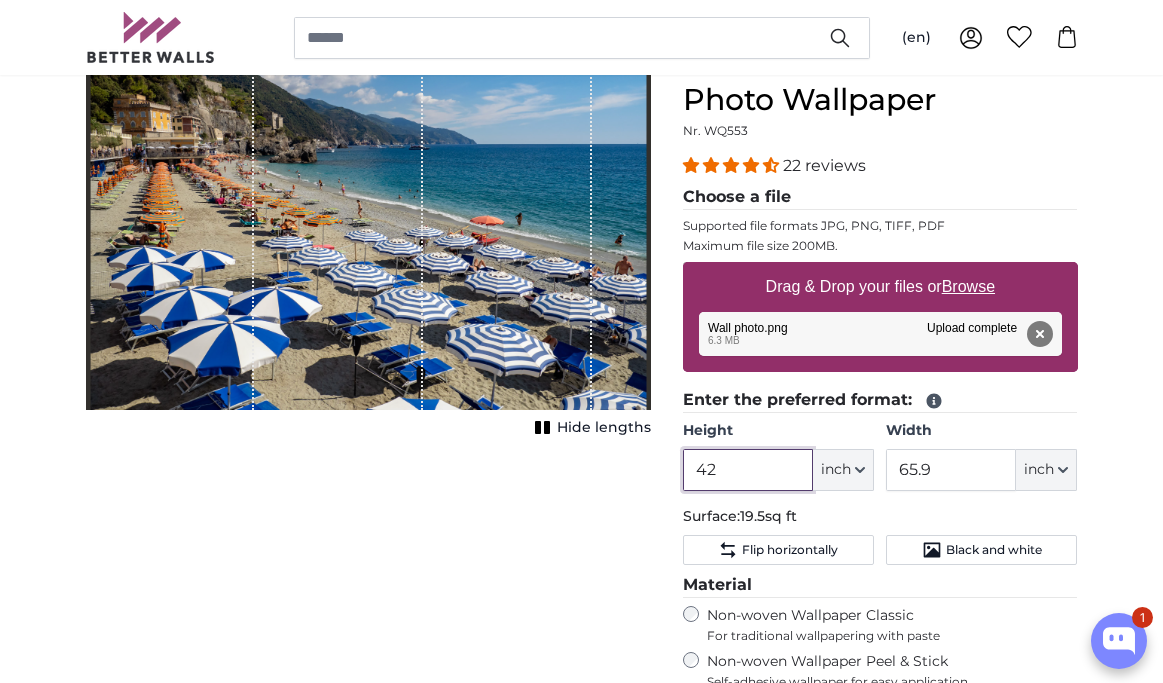 type on "4" 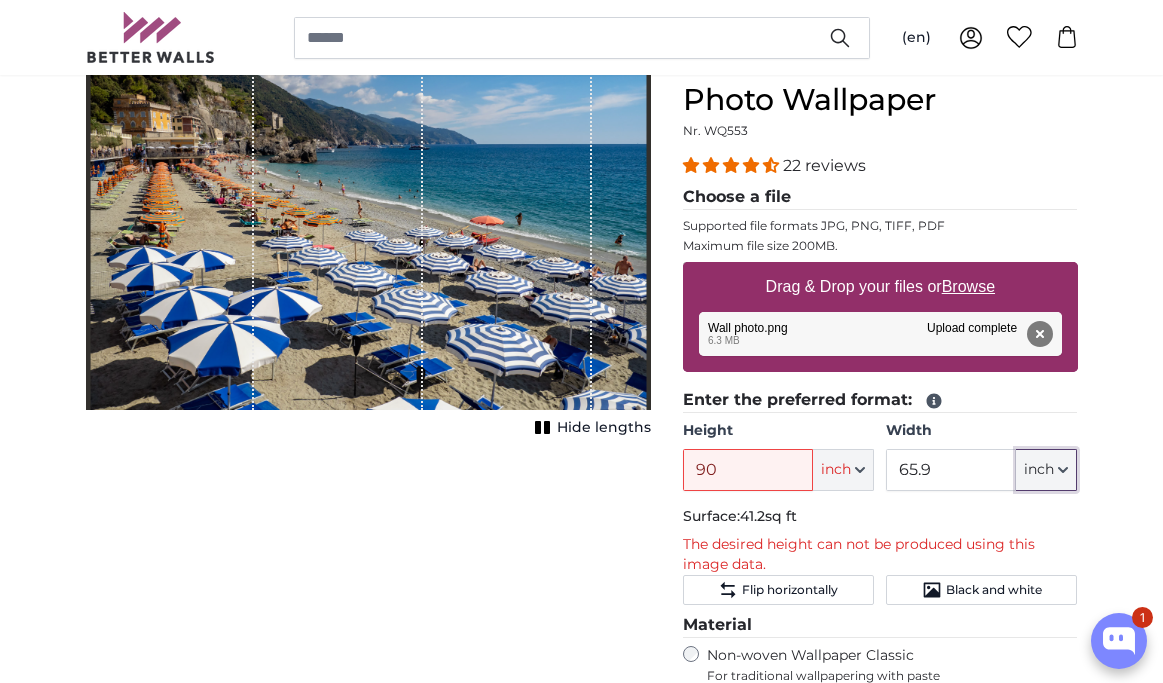 click on "inch" 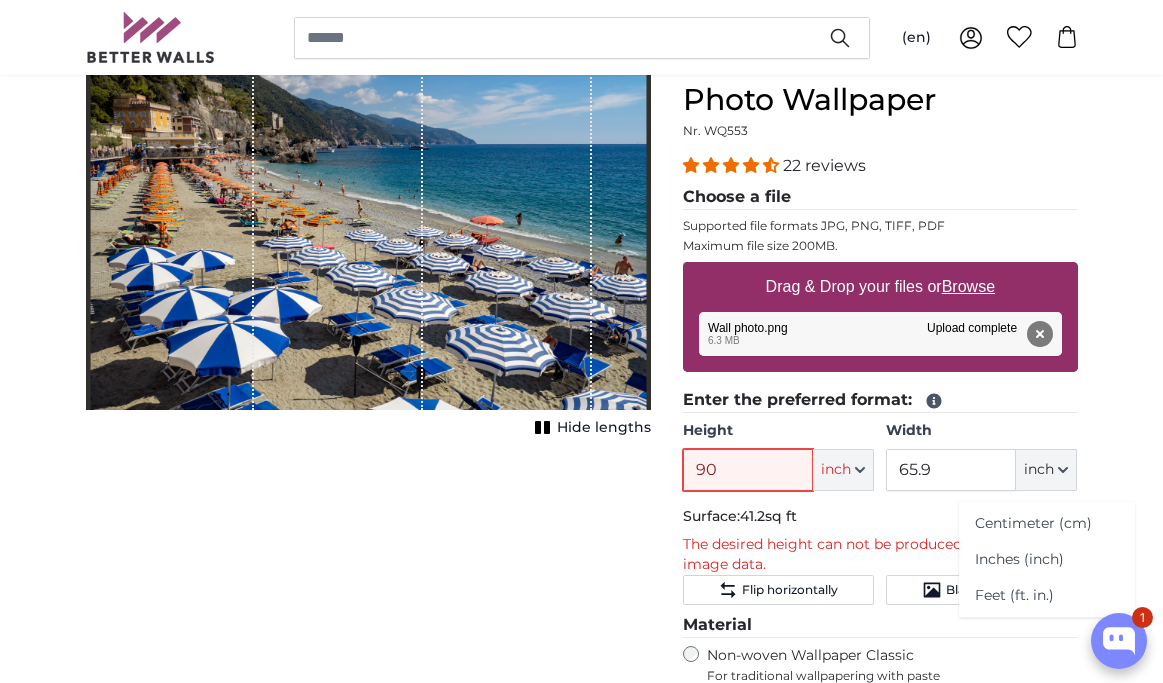 click on "90" at bounding box center [748, 470] 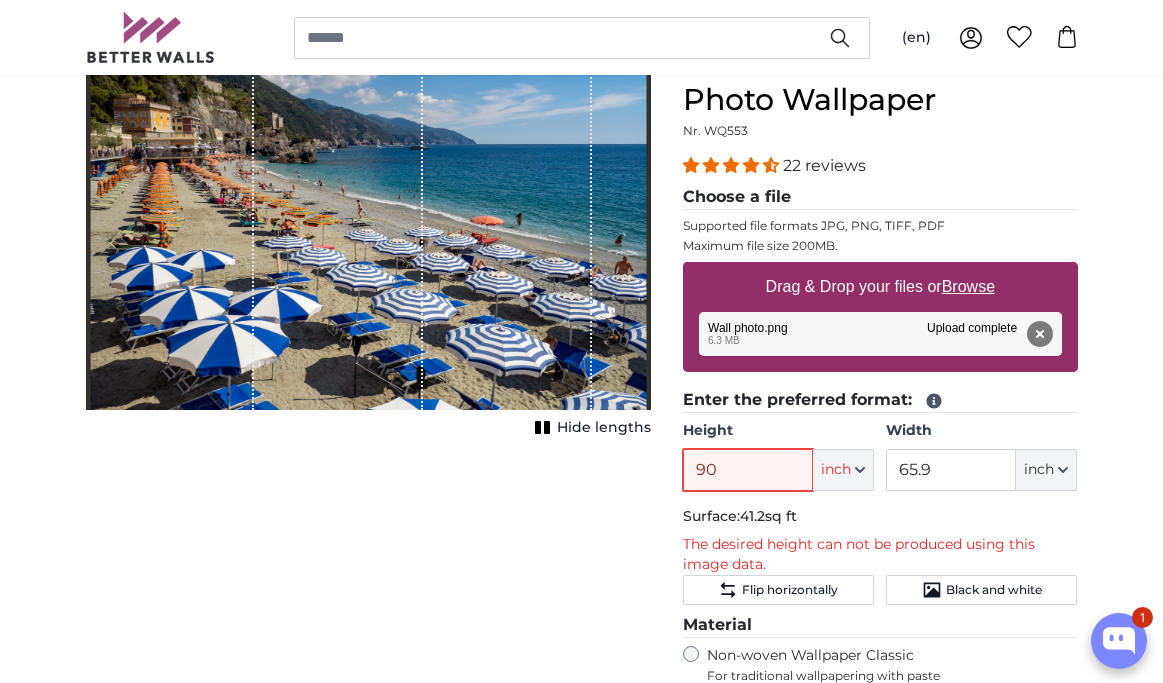 type on "9" 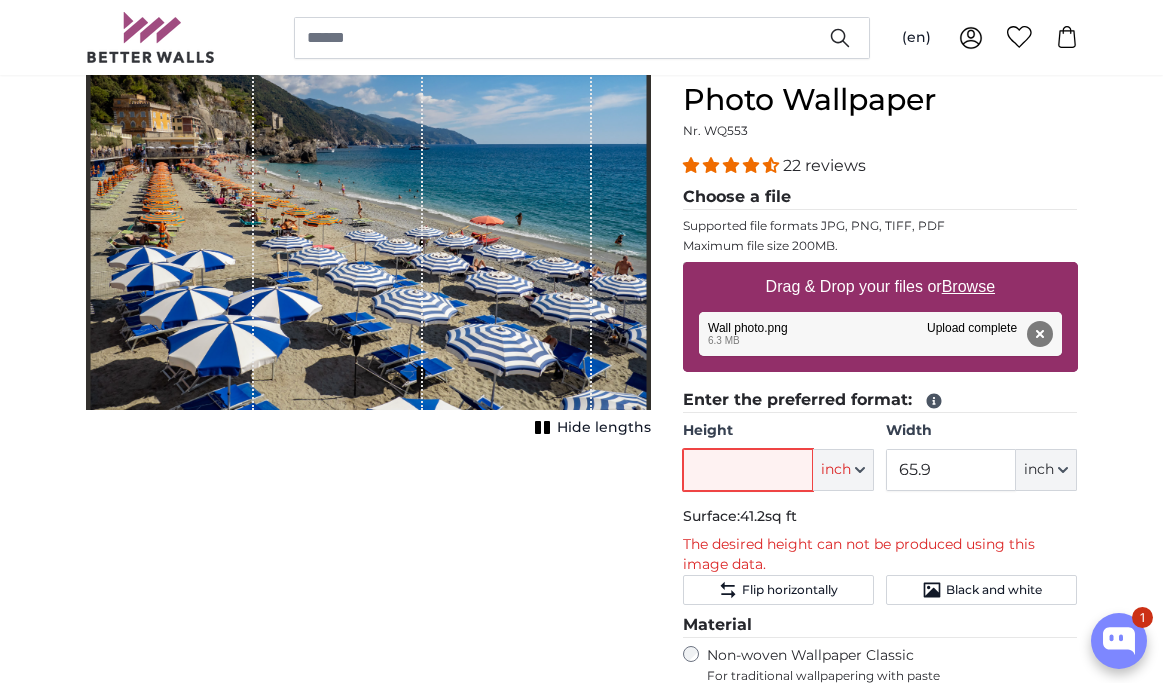 type on "9" 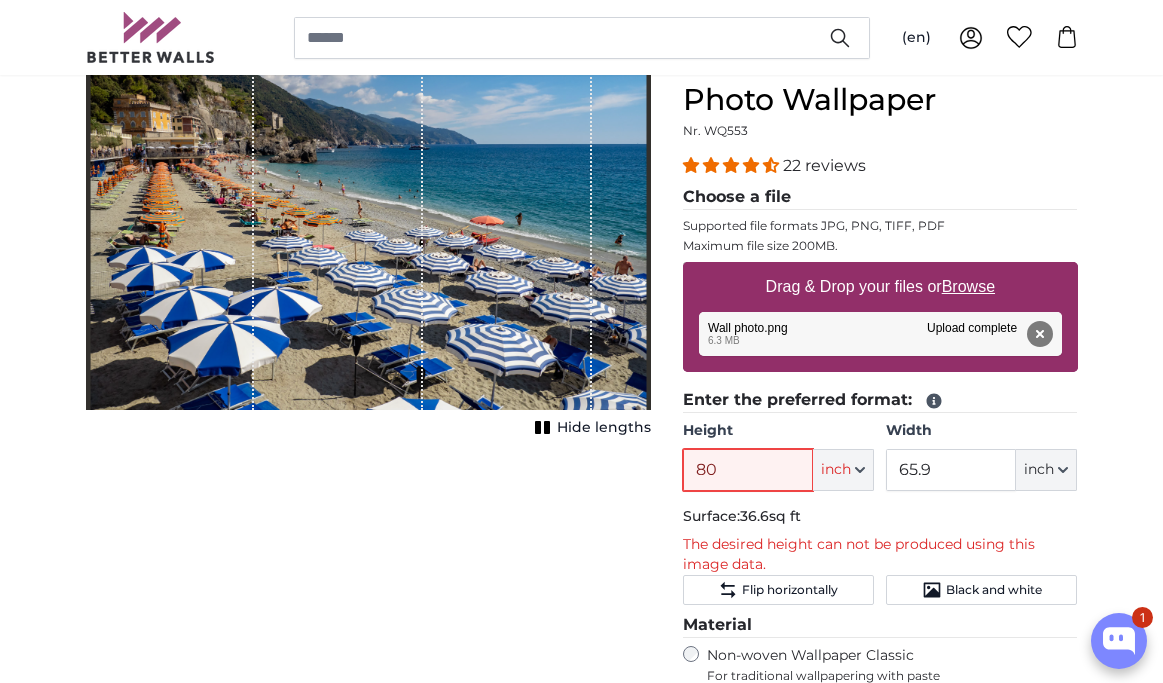 type on "80" 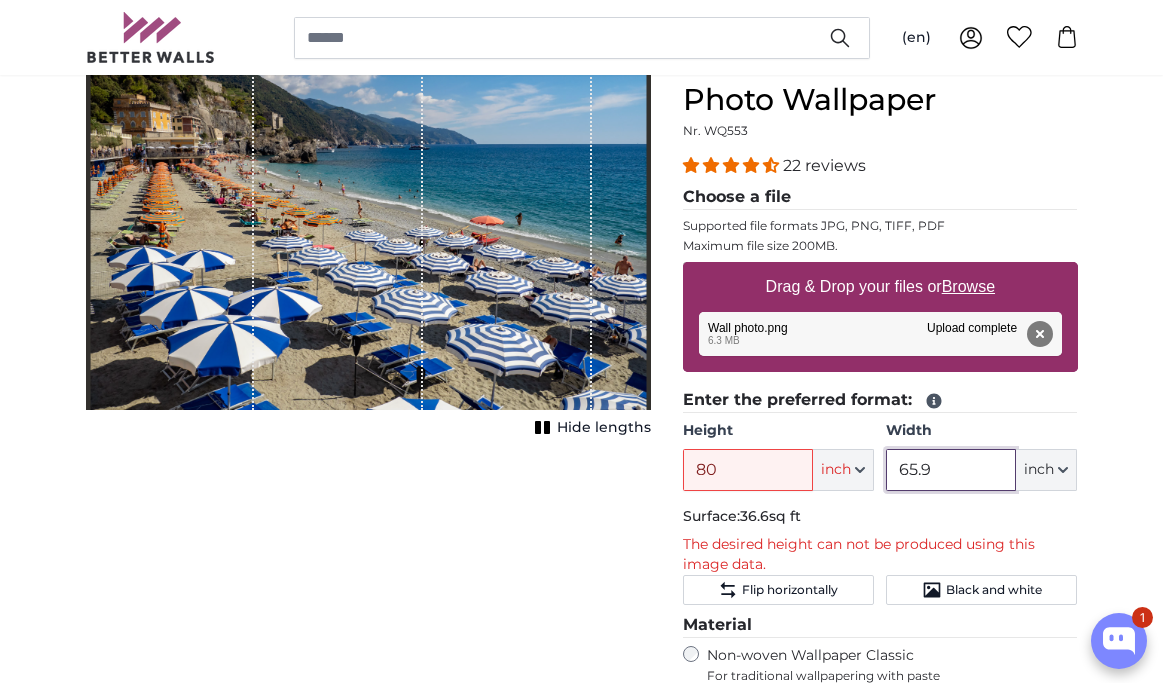 click on "65.9" at bounding box center (951, 470) 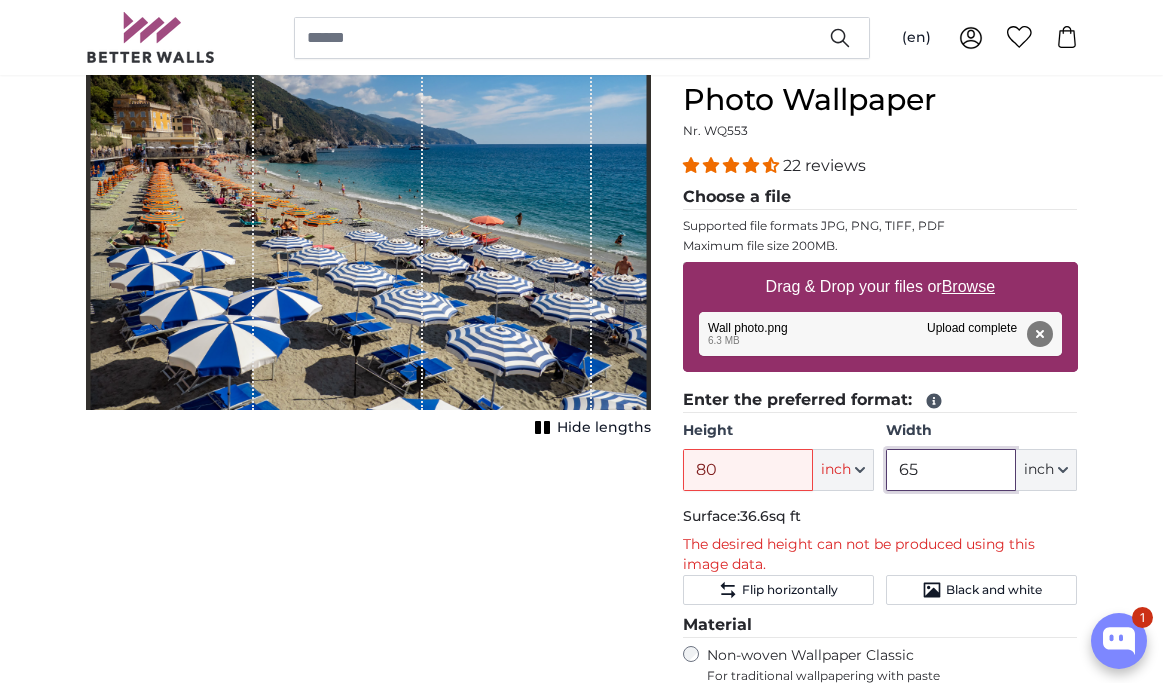 type on "6" 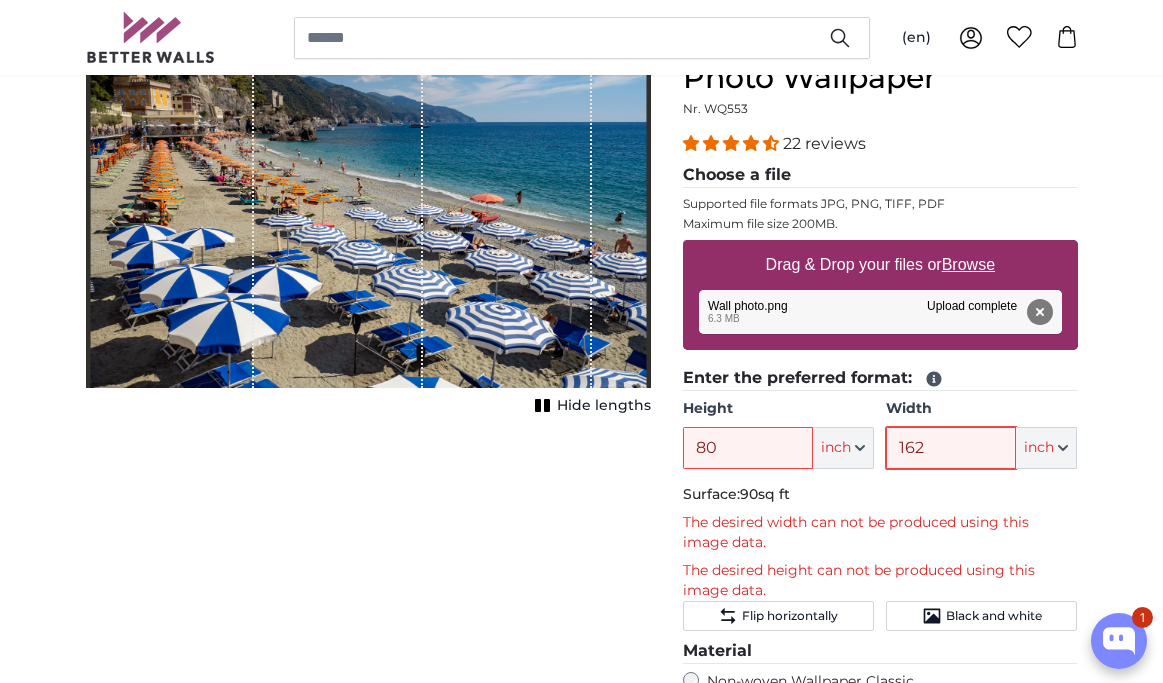 scroll, scrollTop: 240, scrollLeft: 0, axis: vertical 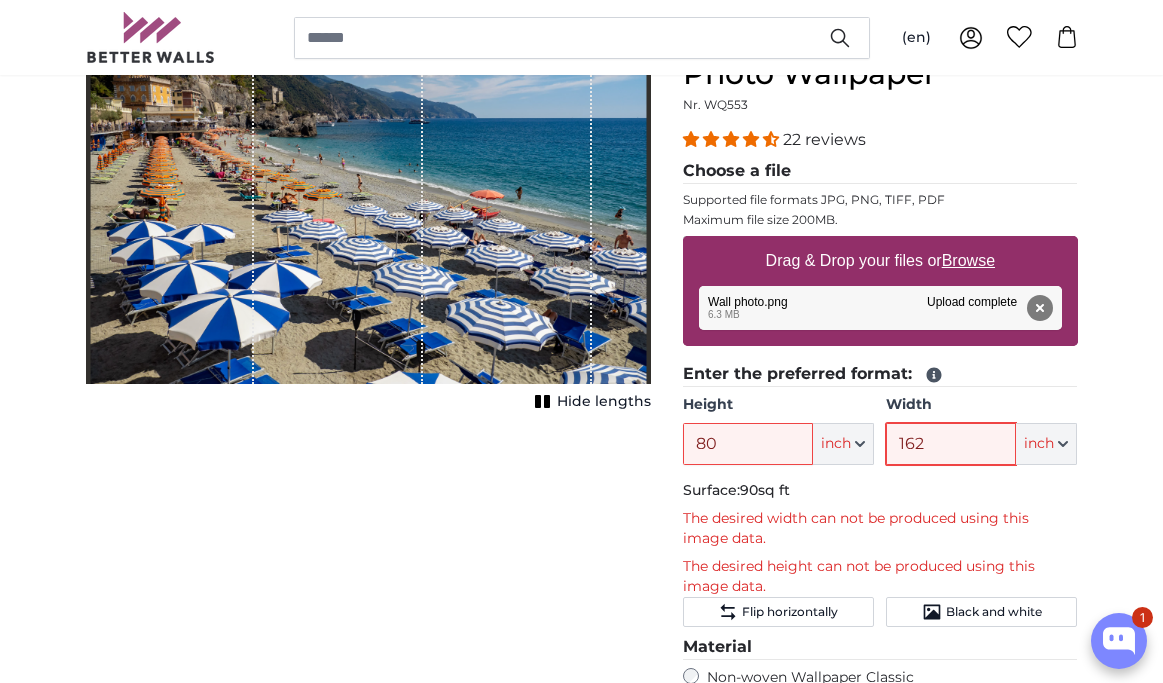 type on "162" 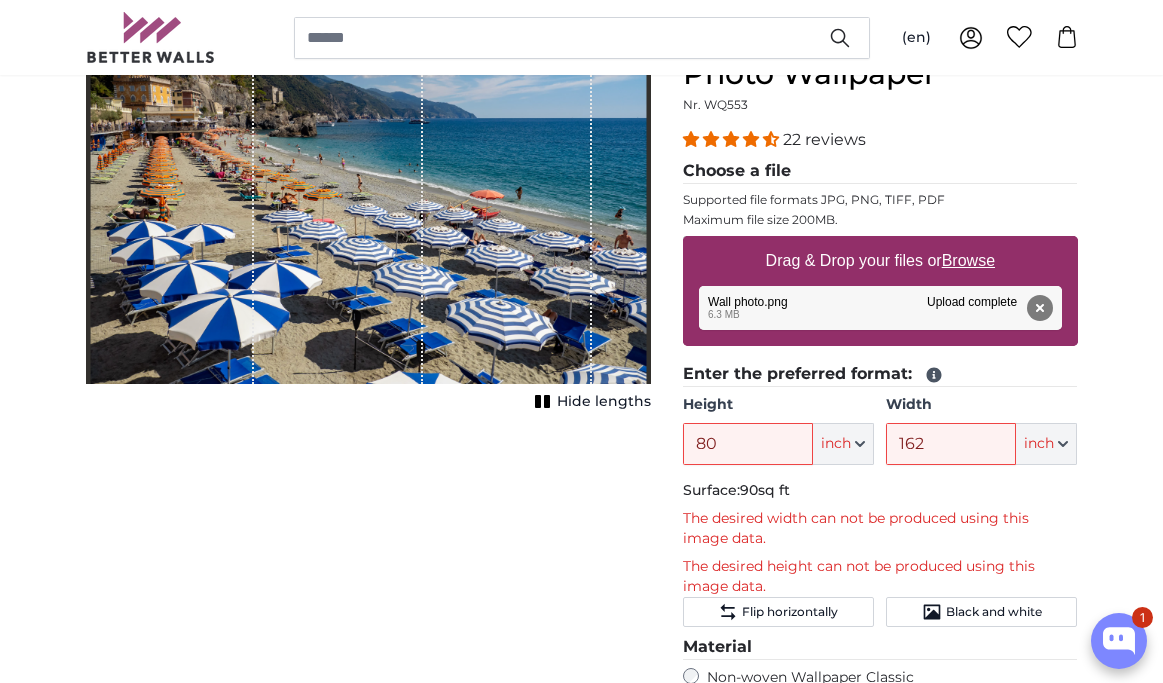click 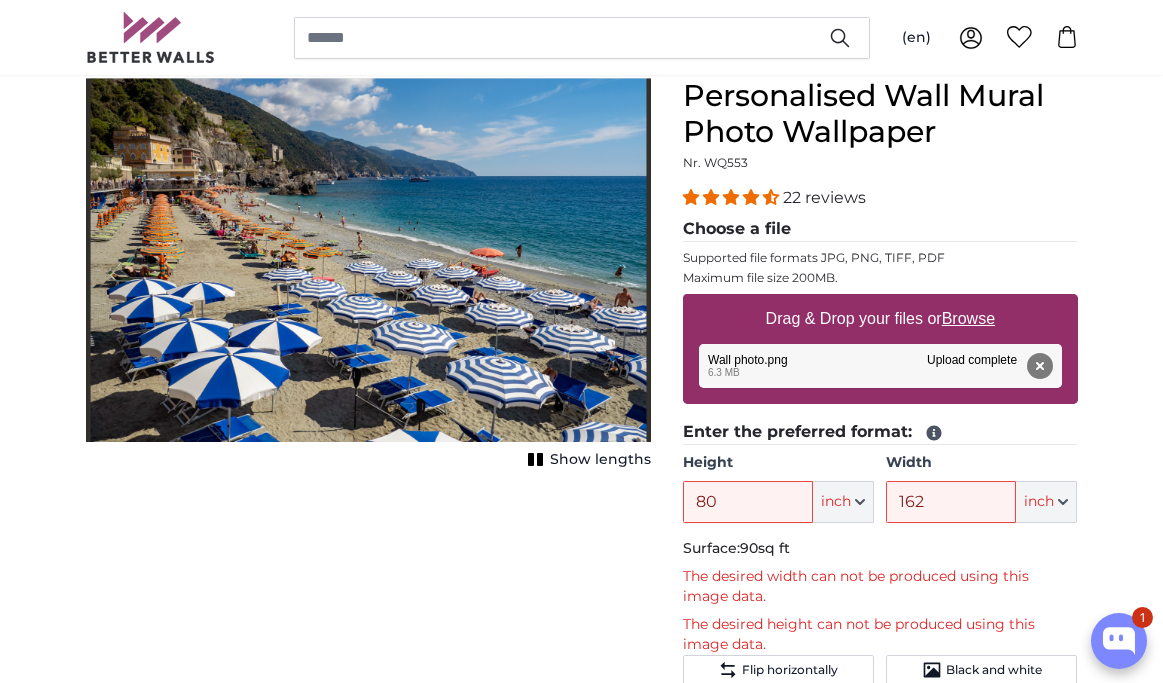 scroll, scrollTop: 185, scrollLeft: 0, axis: vertical 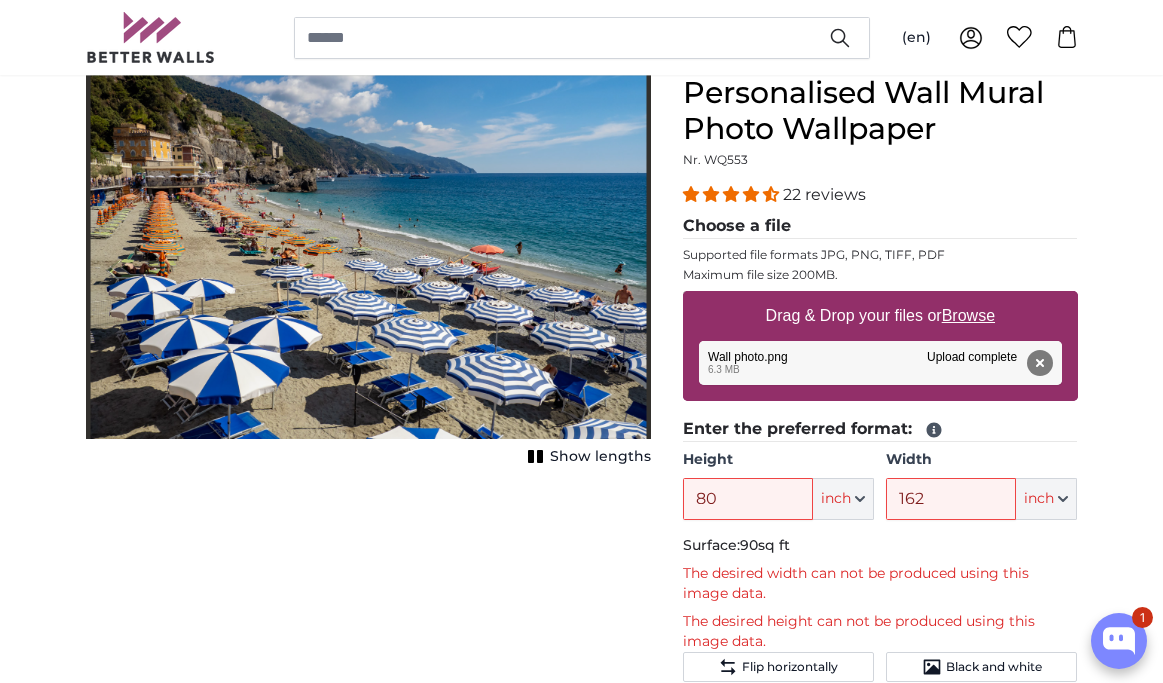 click 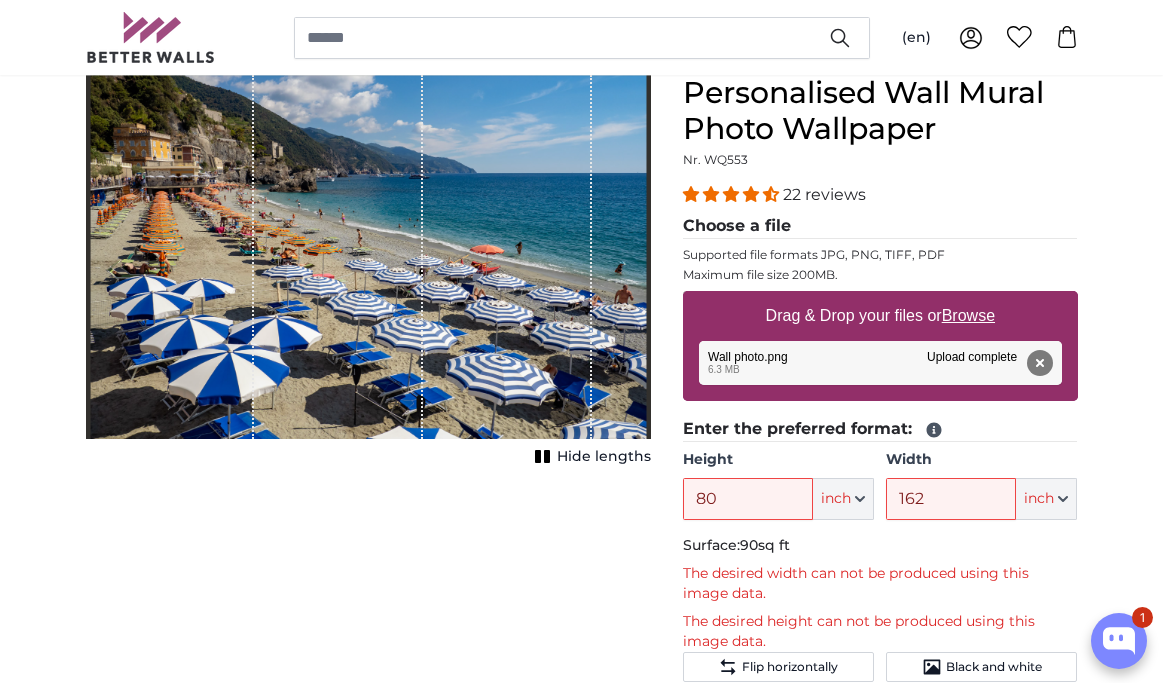 click 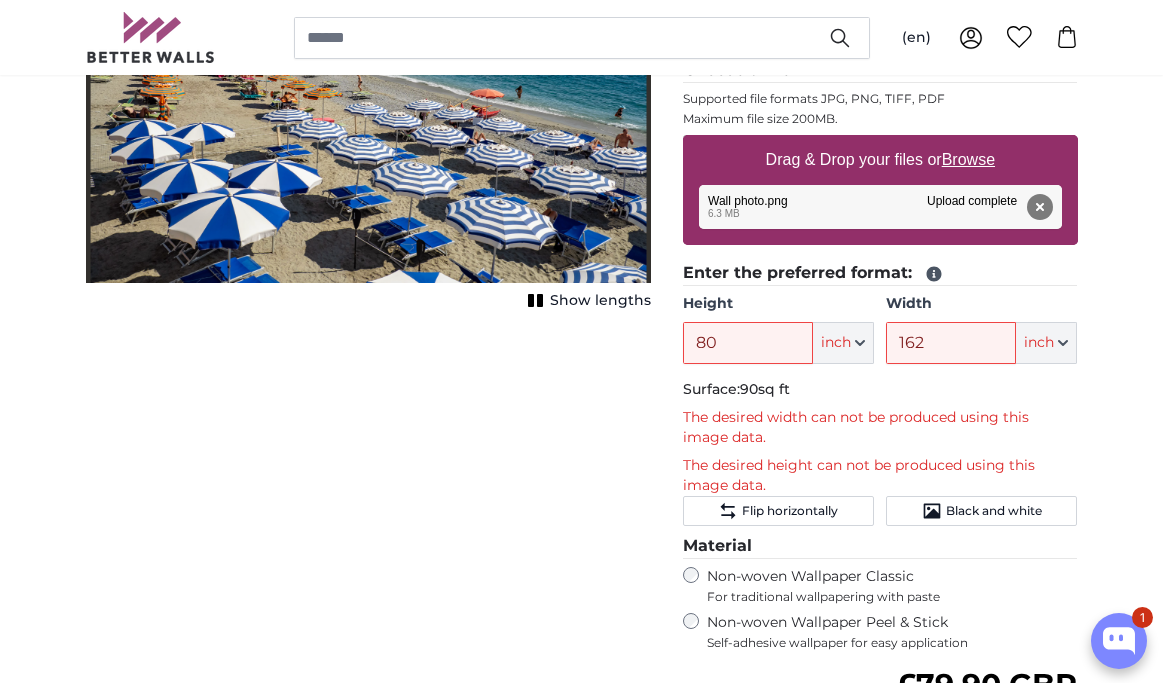 scroll, scrollTop: 374, scrollLeft: 0, axis: vertical 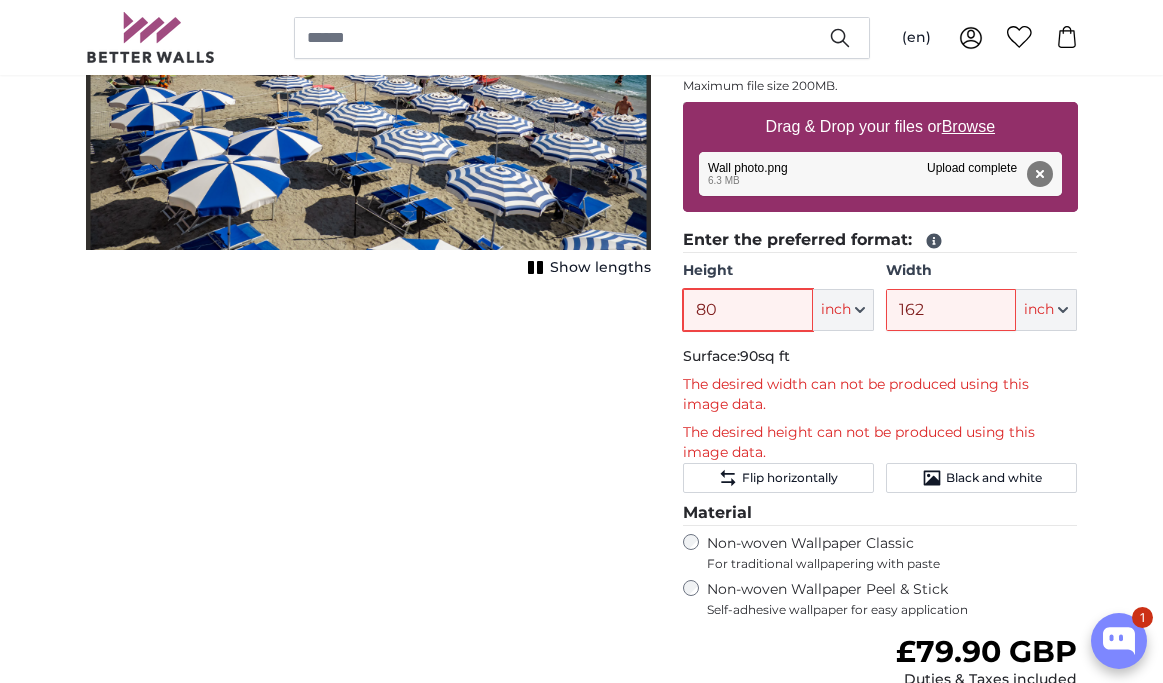 click on "80" at bounding box center (748, 310) 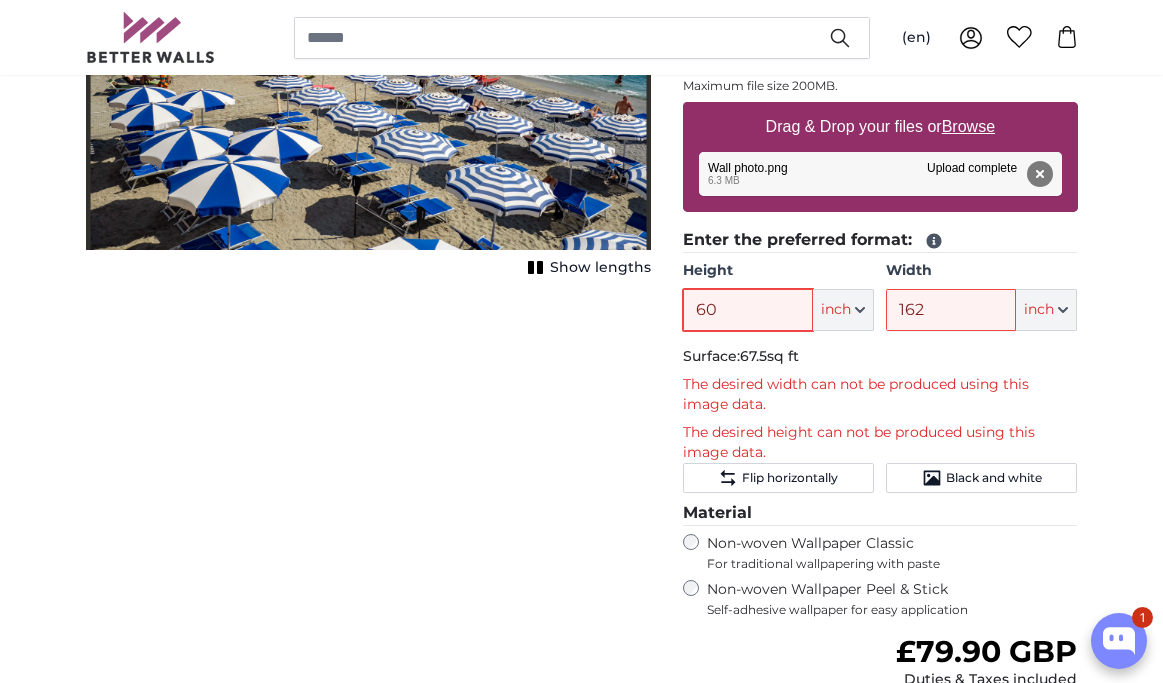 type on "6" 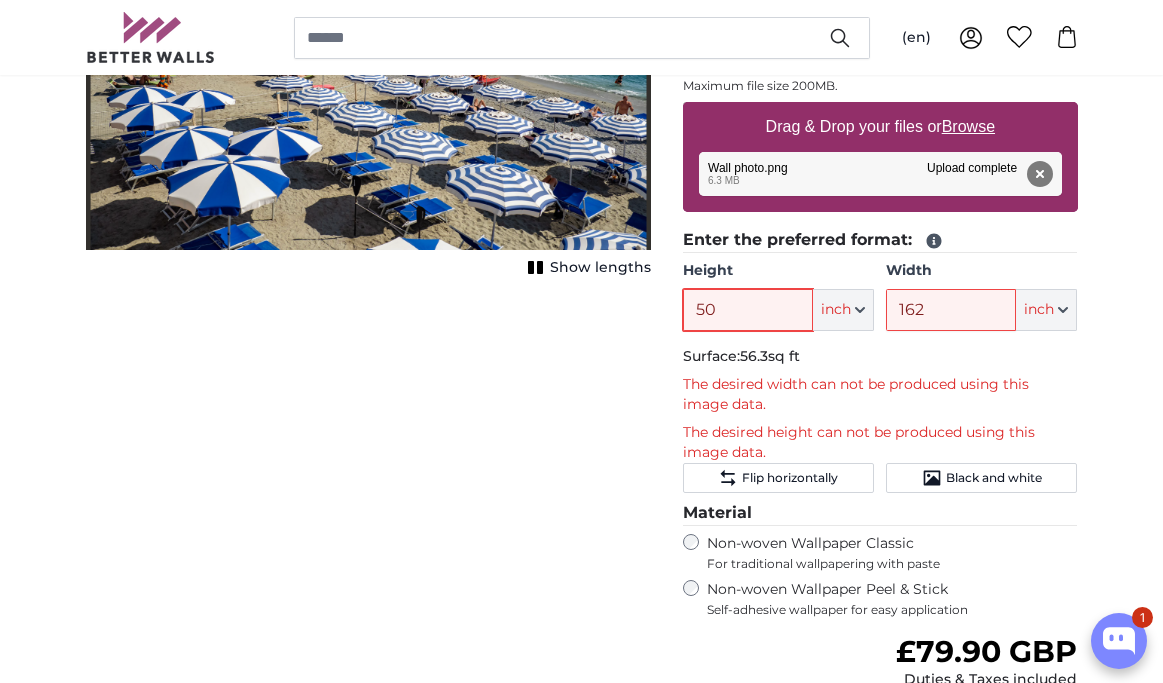 type on "50" 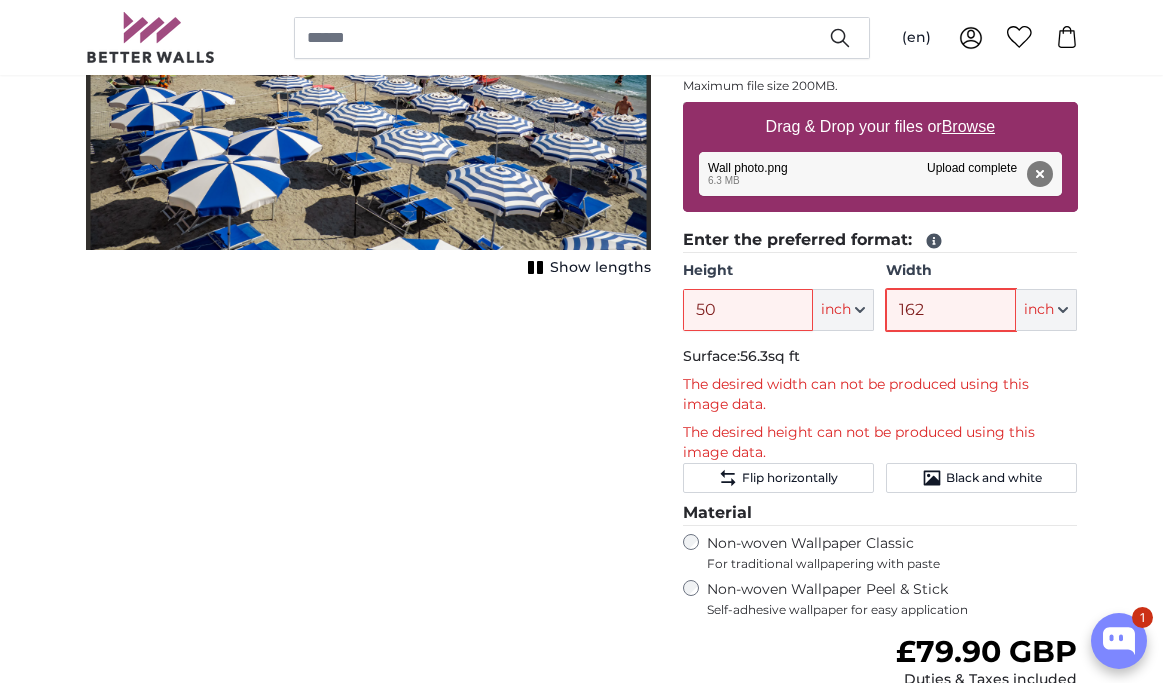 drag, startPoint x: 936, startPoint y: 321, endPoint x: 859, endPoint y: 315, distance: 77.23341 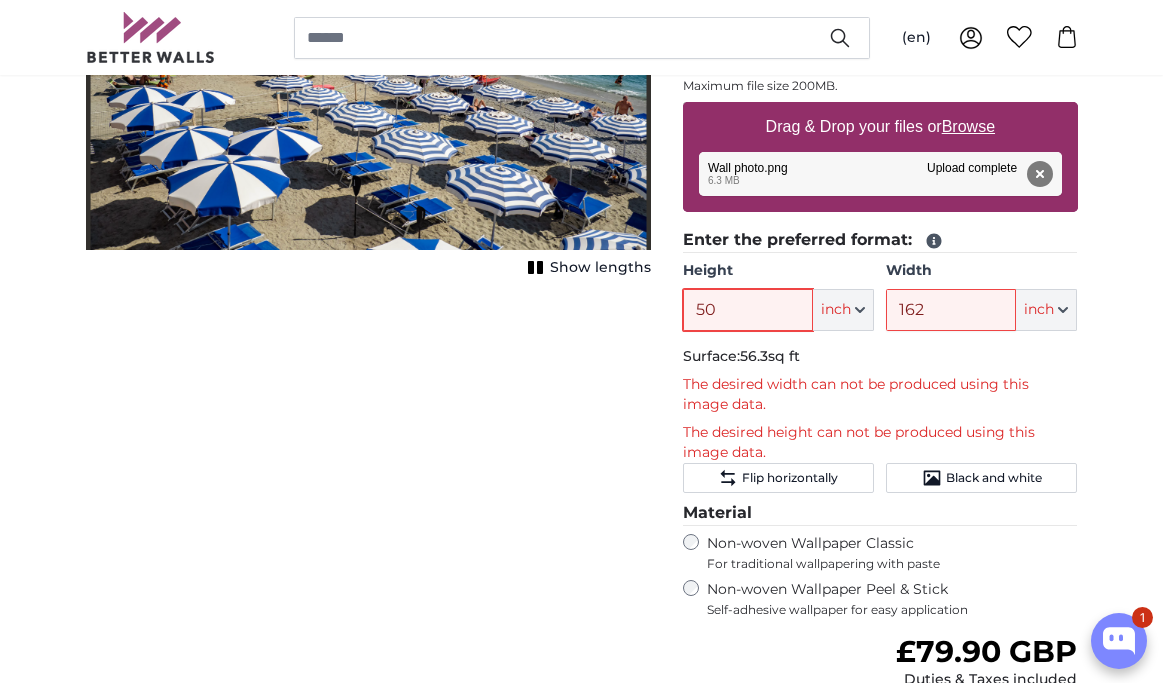 click on "50" at bounding box center [748, 310] 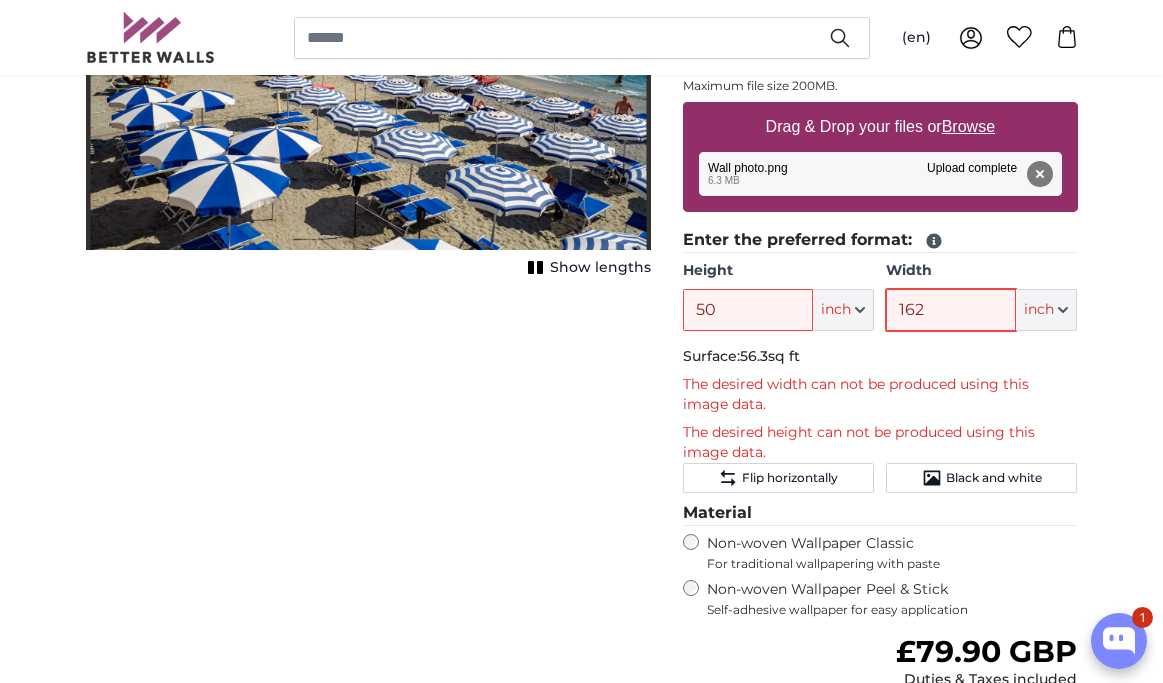 click on "162" at bounding box center (951, 310) 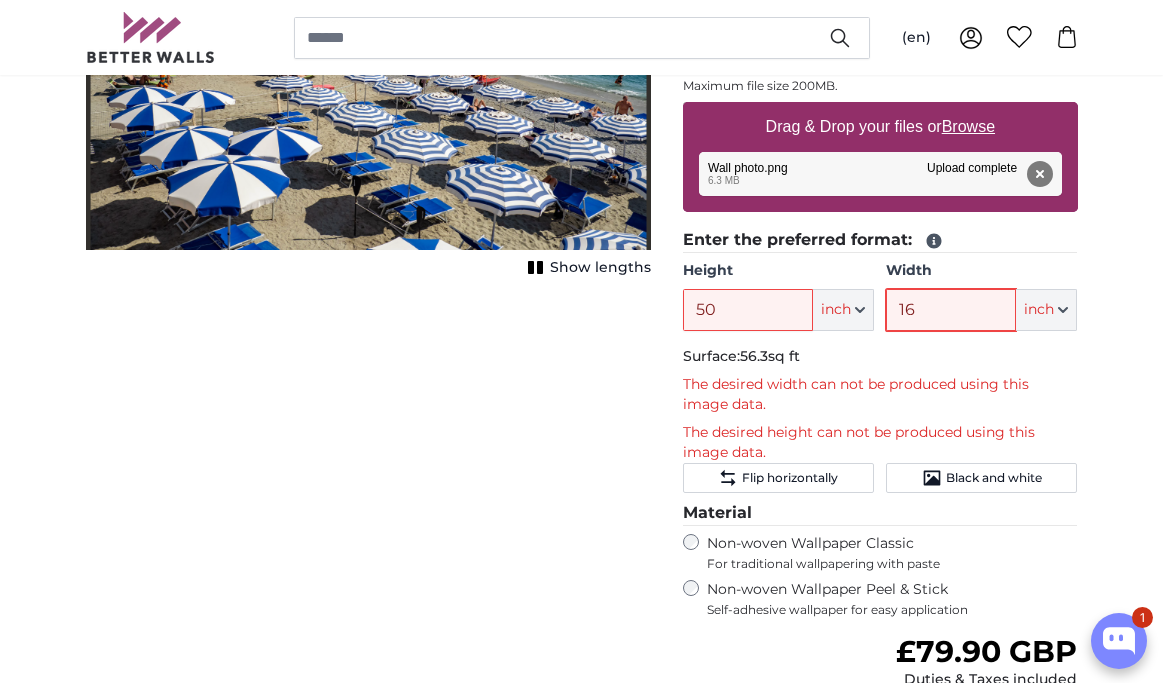 type on "1" 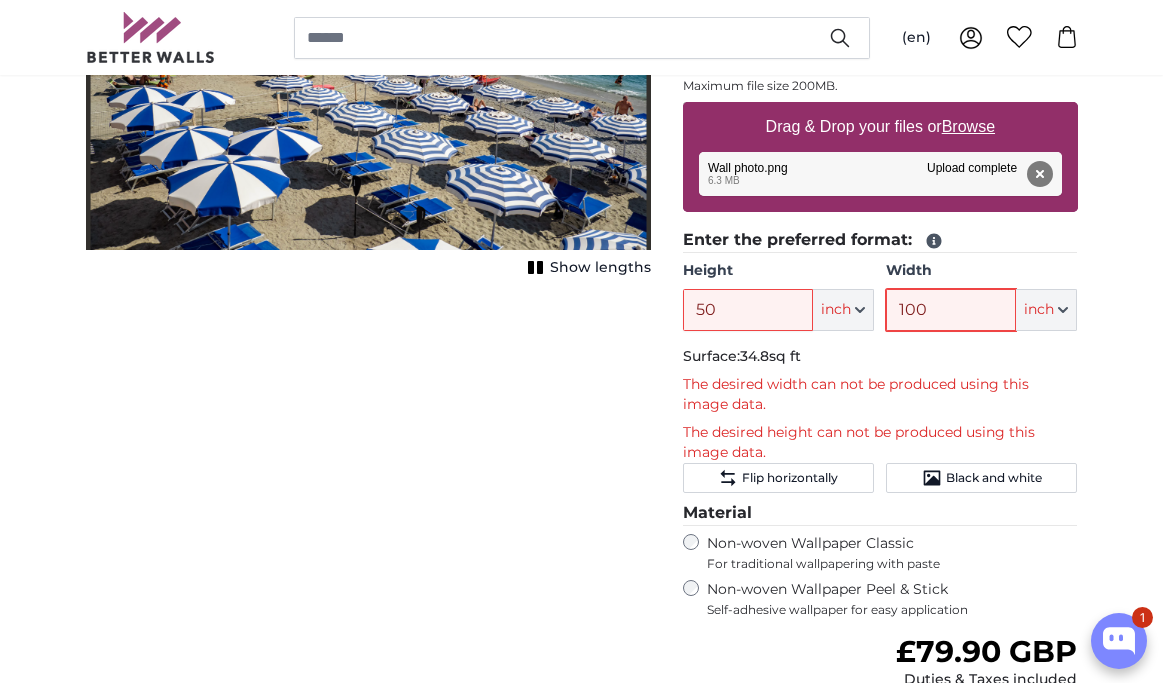 type on "100" 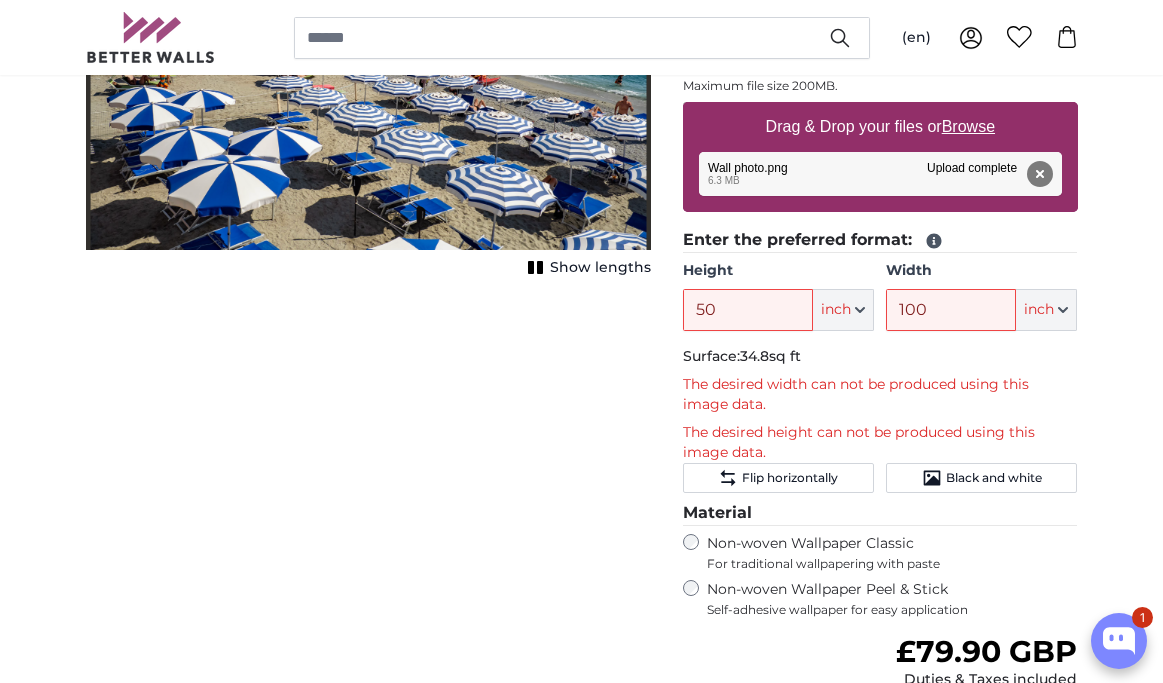 click on "The desired width can not be produced using this image data." 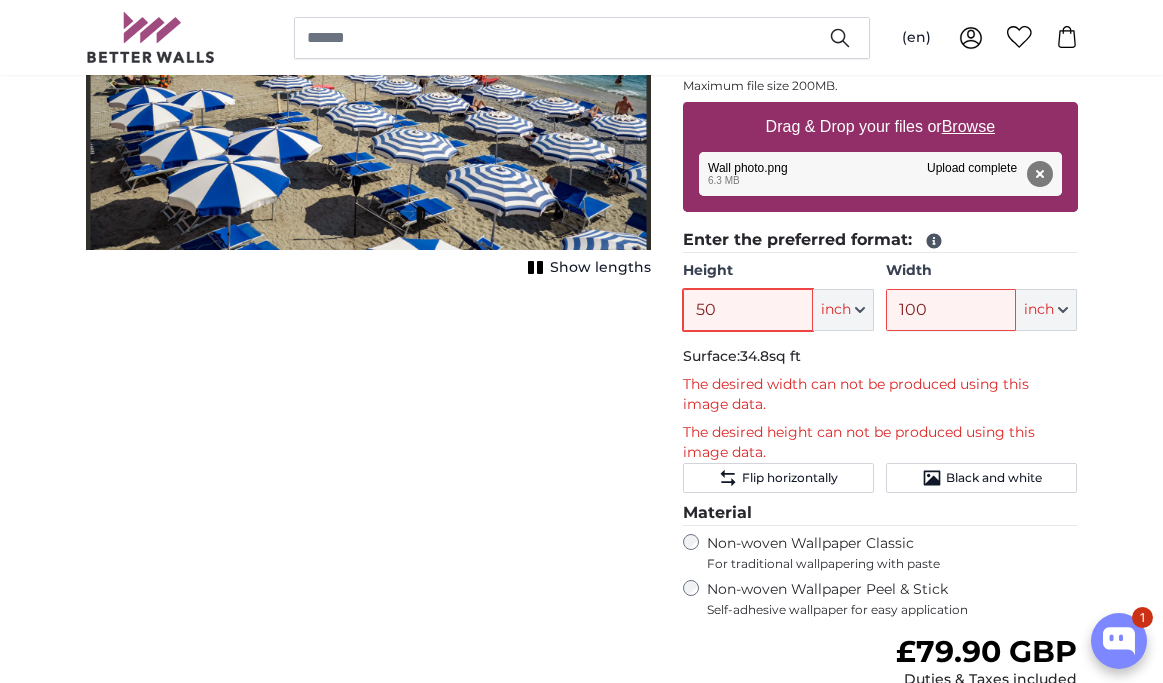 click on "50" at bounding box center (748, 310) 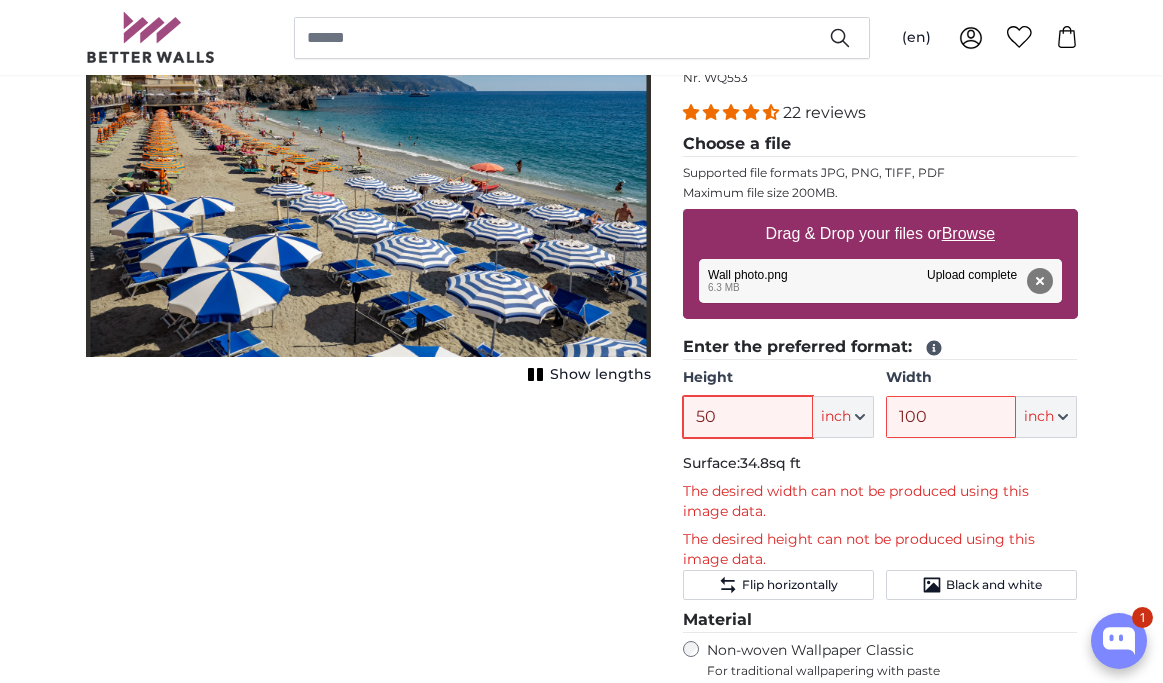 scroll, scrollTop: 242, scrollLeft: 0, axis: vertical 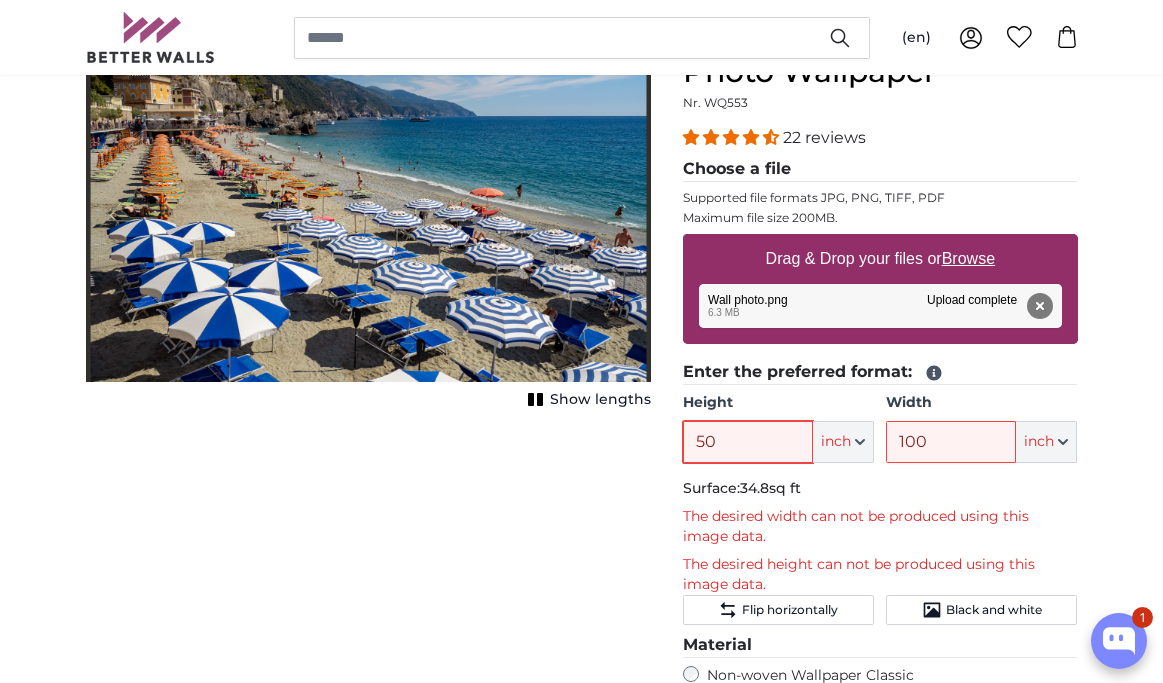 click on "50" at bounding box center [748, 442] 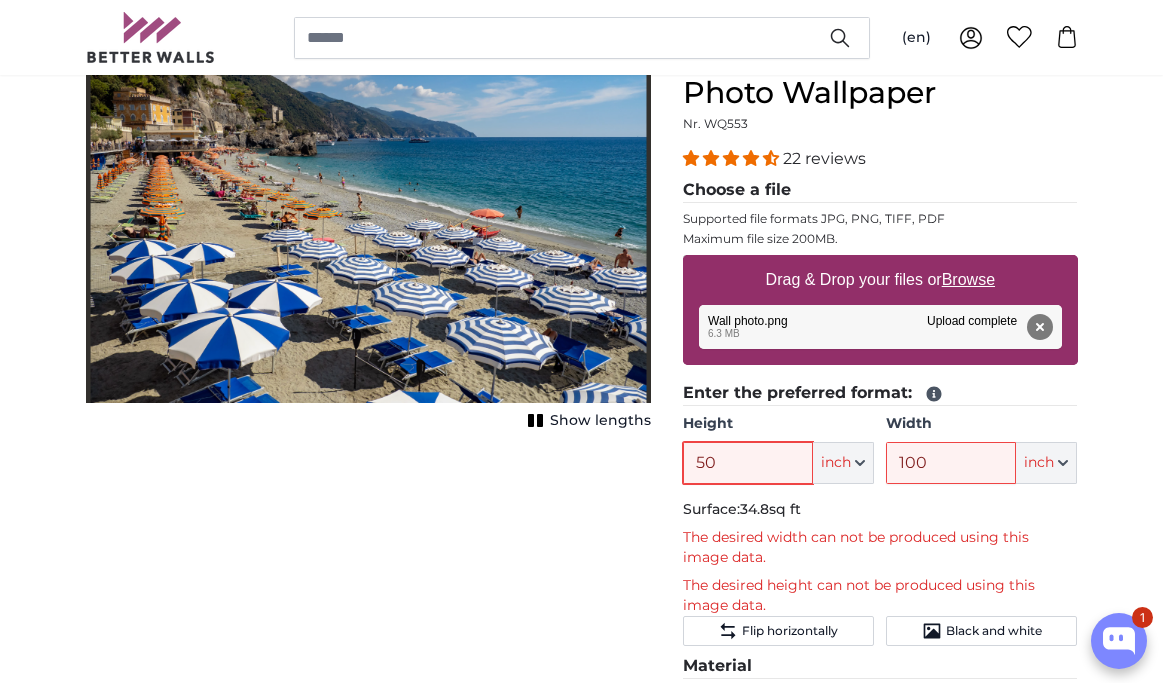 scroll, scrollTop: 220, scrollLeft: 0, axis: vertical 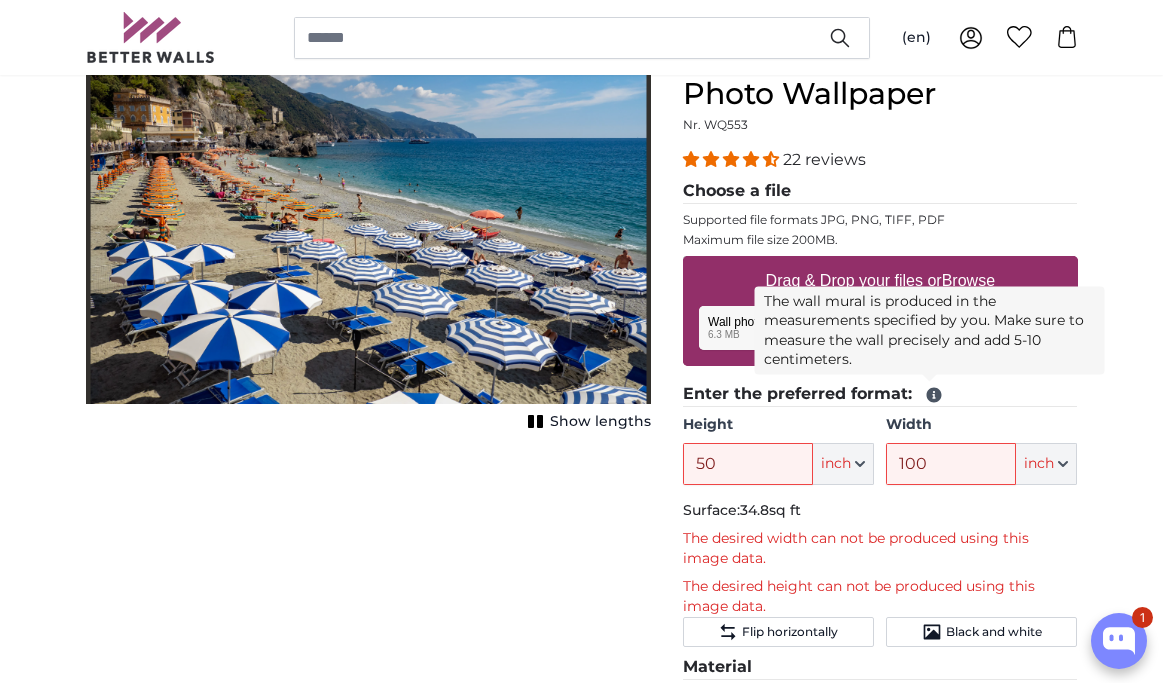 click 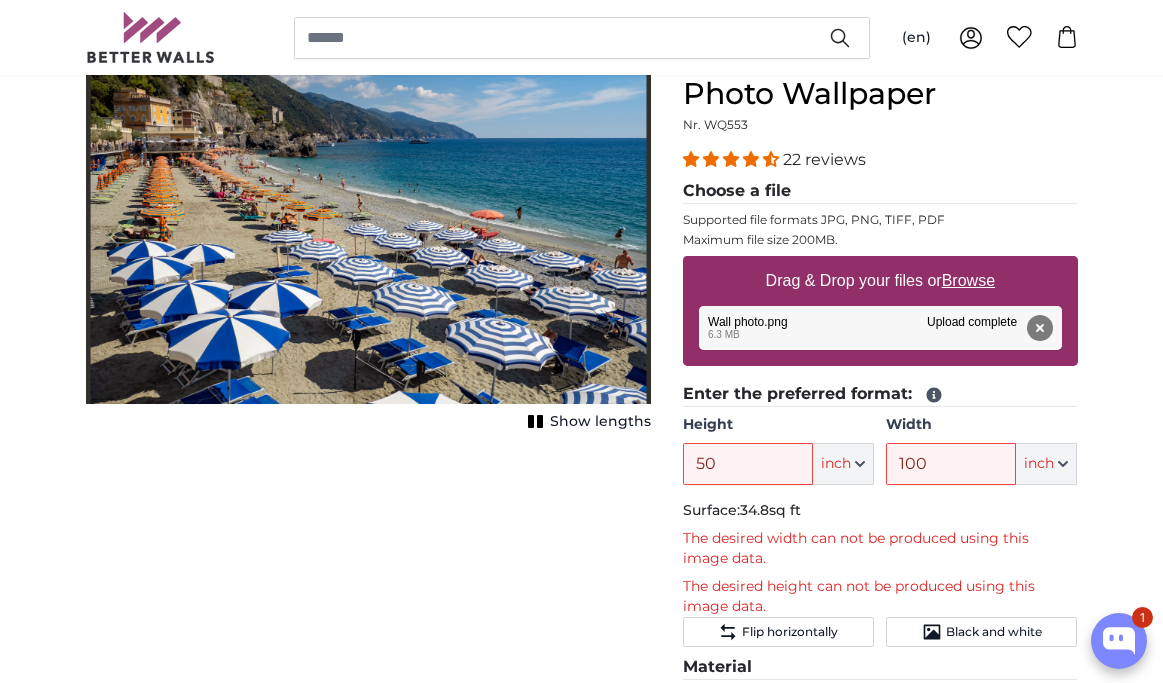 click 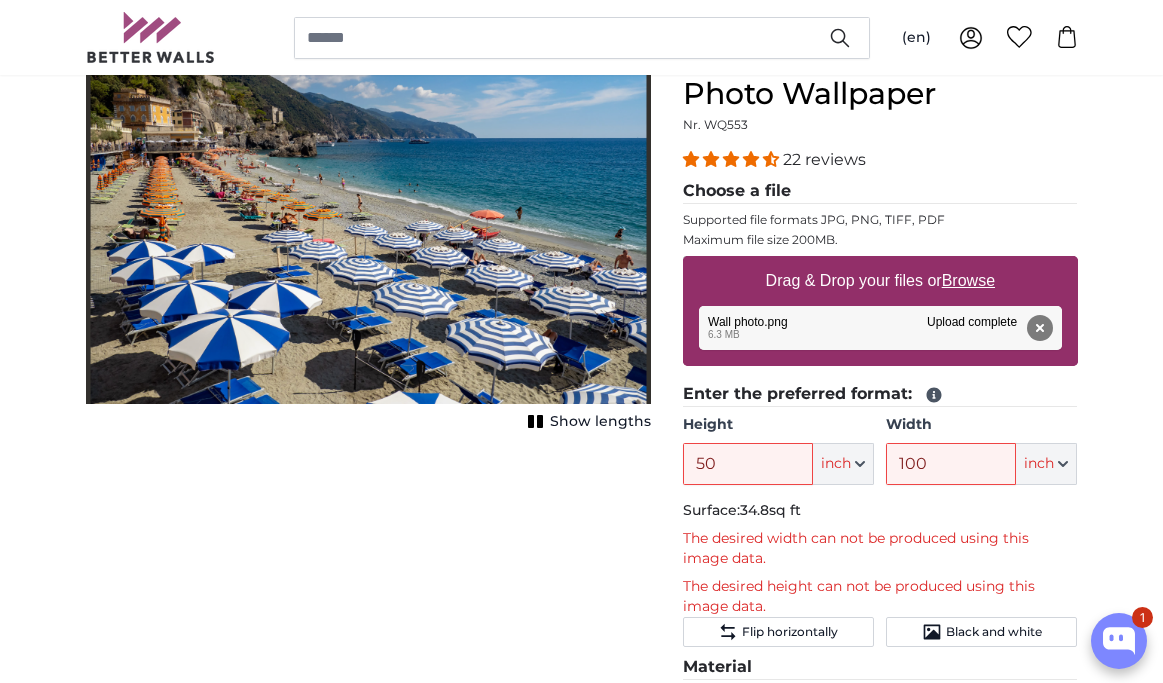 click 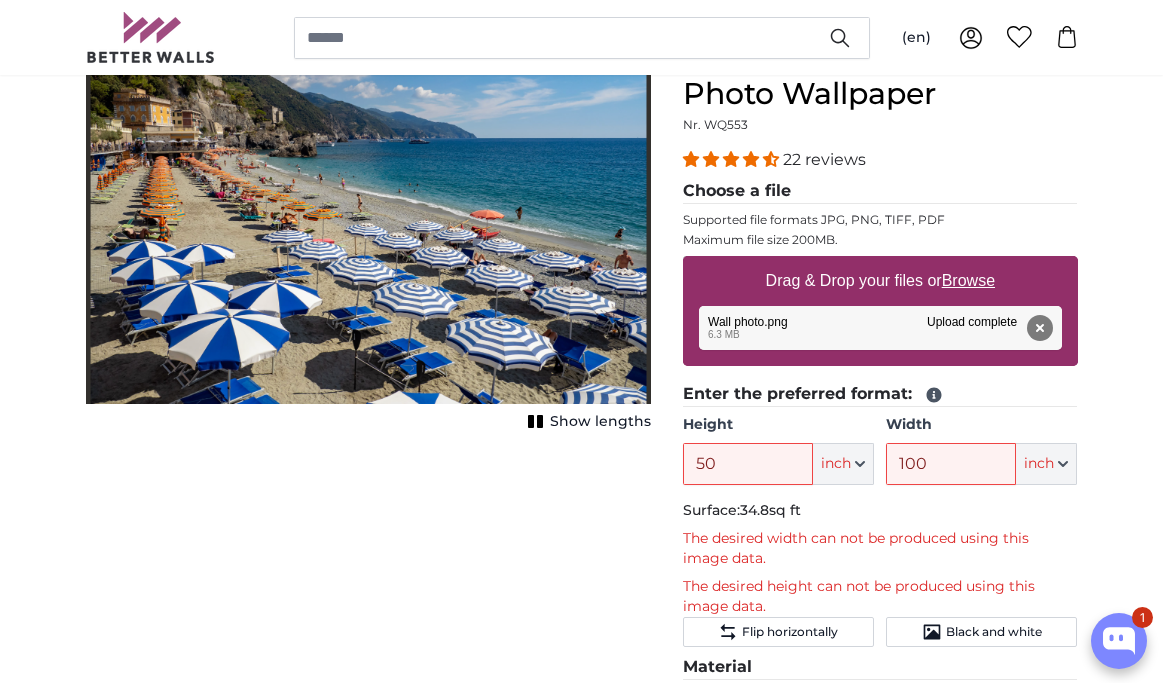 click 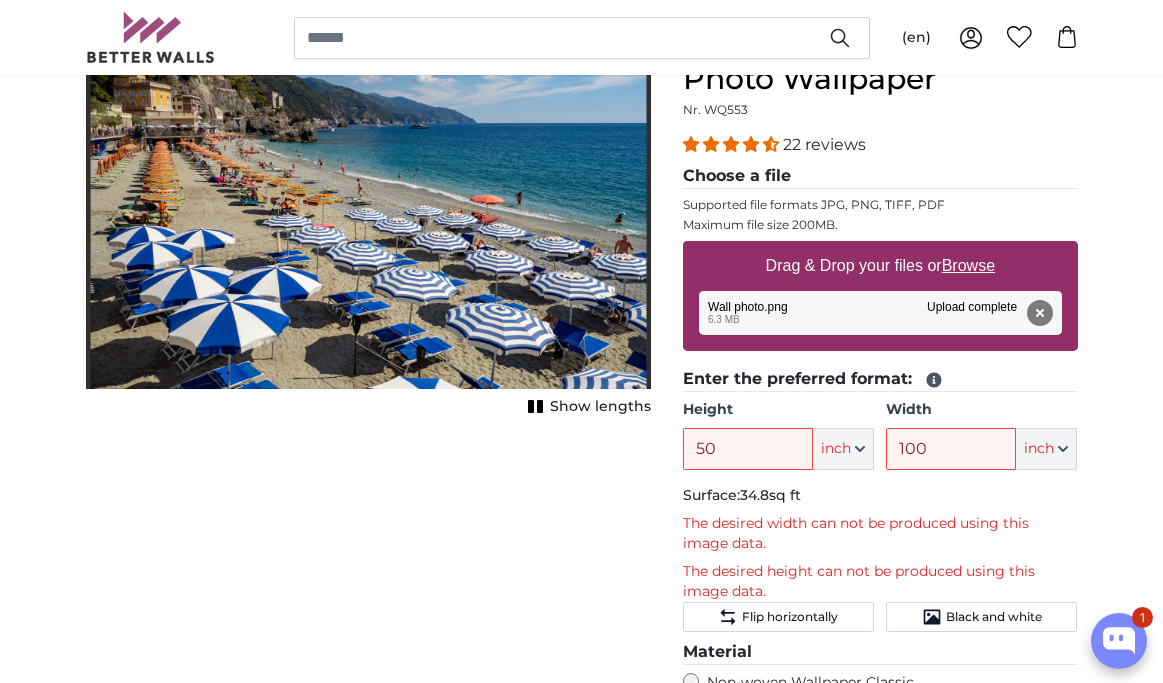 scroll, scrollTop: 234, scrollLeft: 0, axis: vertical 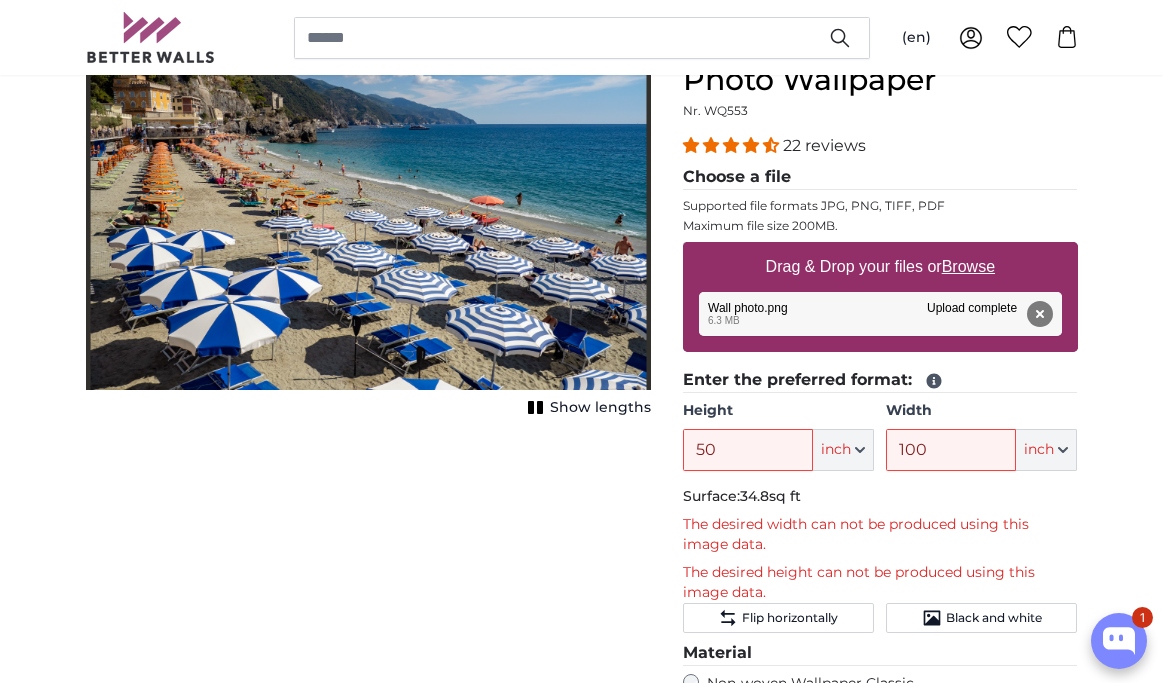 click on "Show lengths" at bounding box center (600, 408) 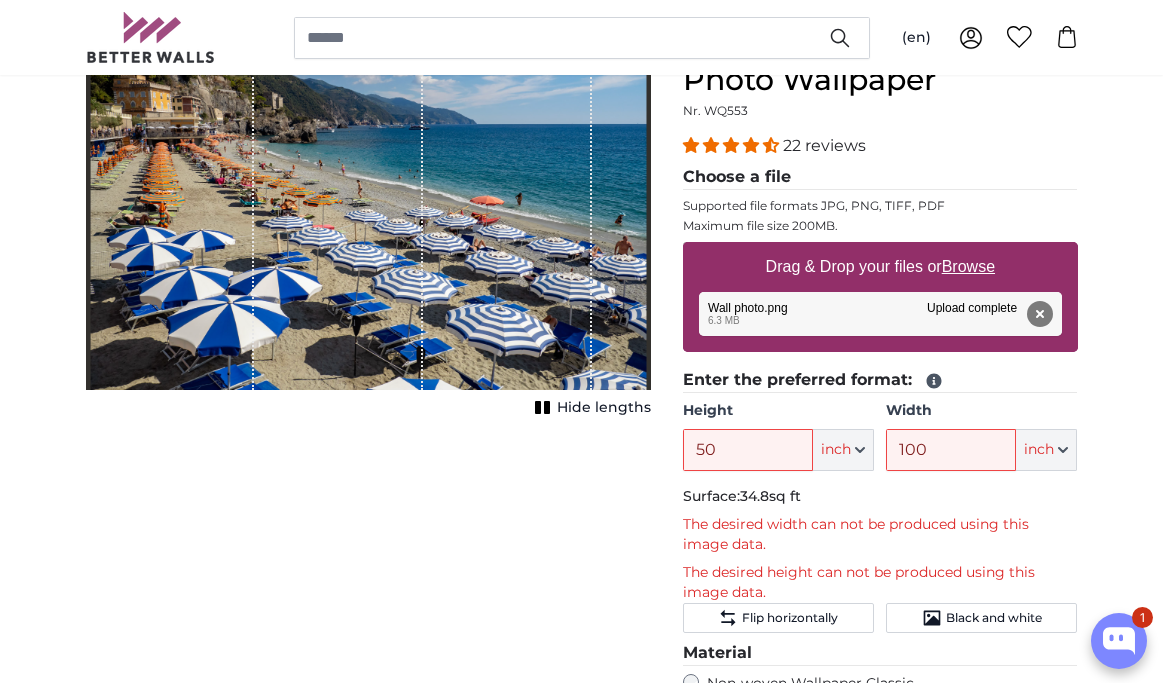click on "Hide lengths" at bounding box center (604, 408) 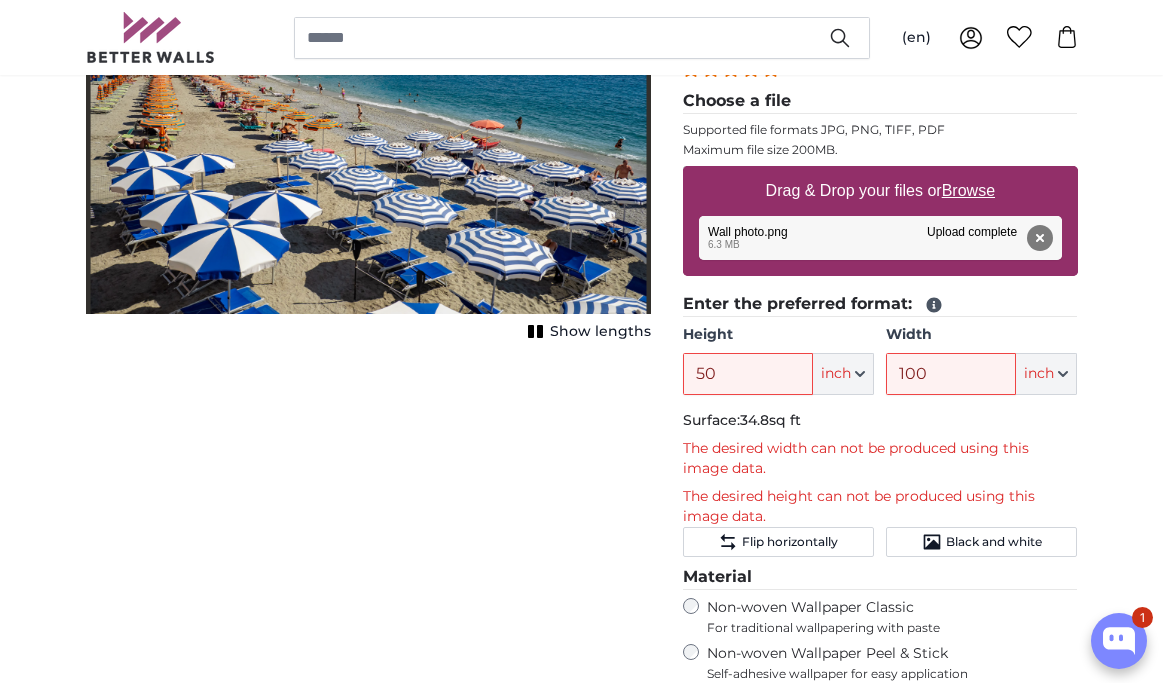 scroll, scrollTop: 314, scrollLeft: 0, axis: vertical 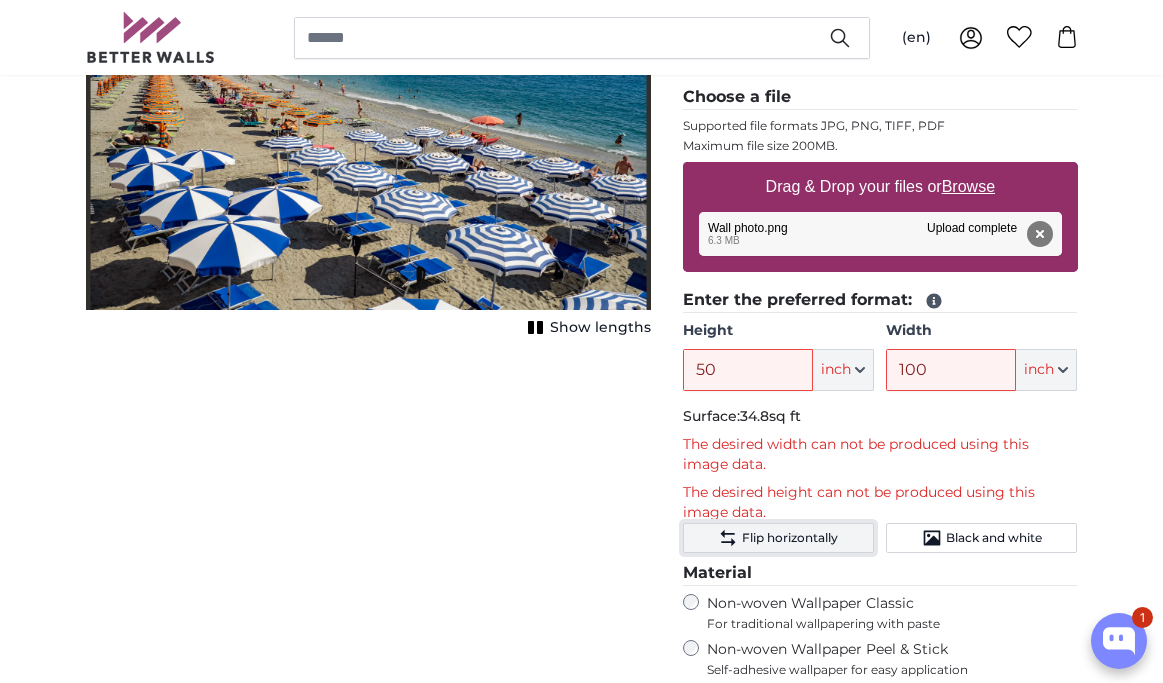 click on "Flip horizontally" 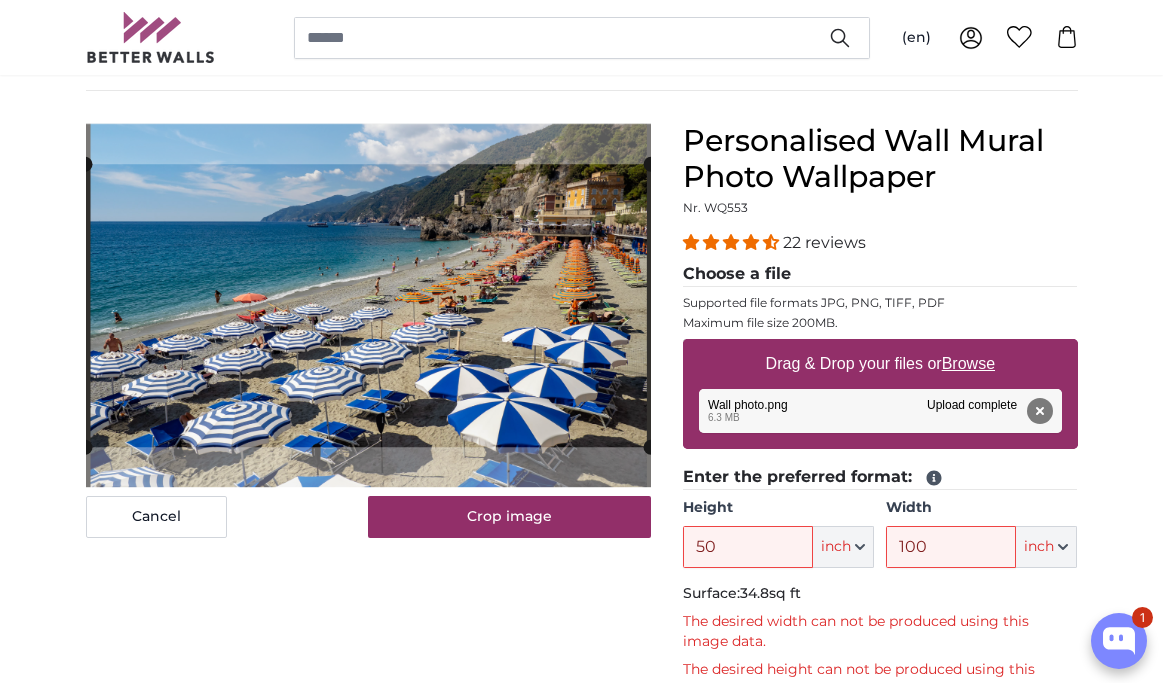 scroll, scrollTop: 139, scrollLeft: 0, axis: vertical 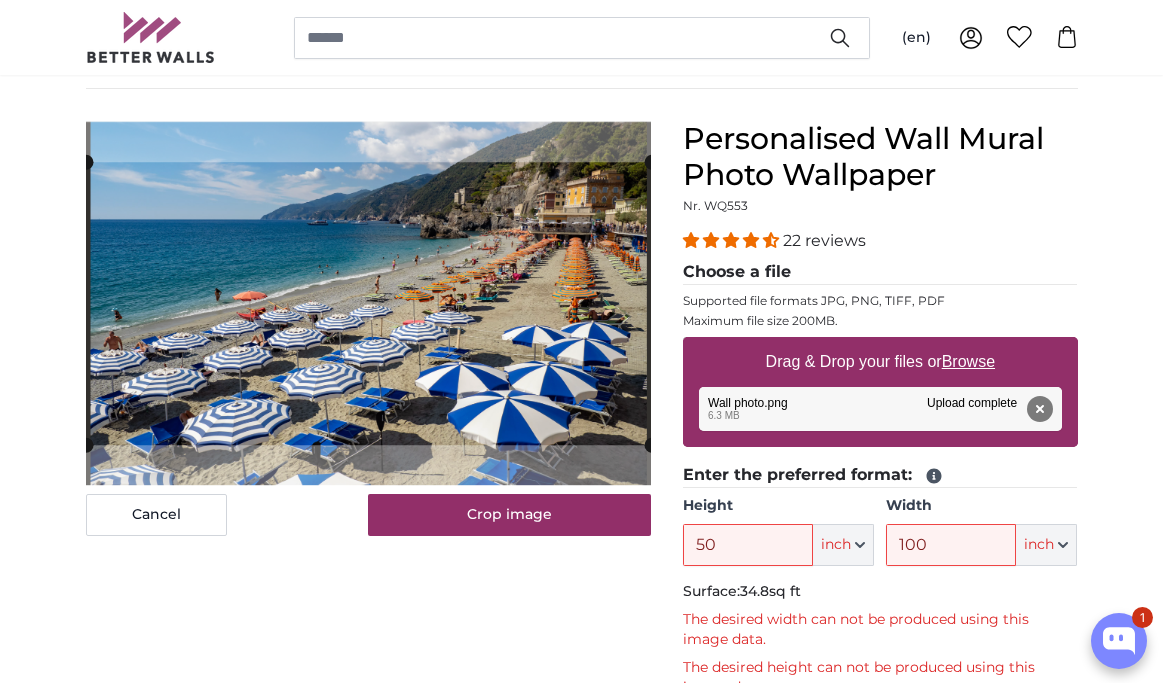 type 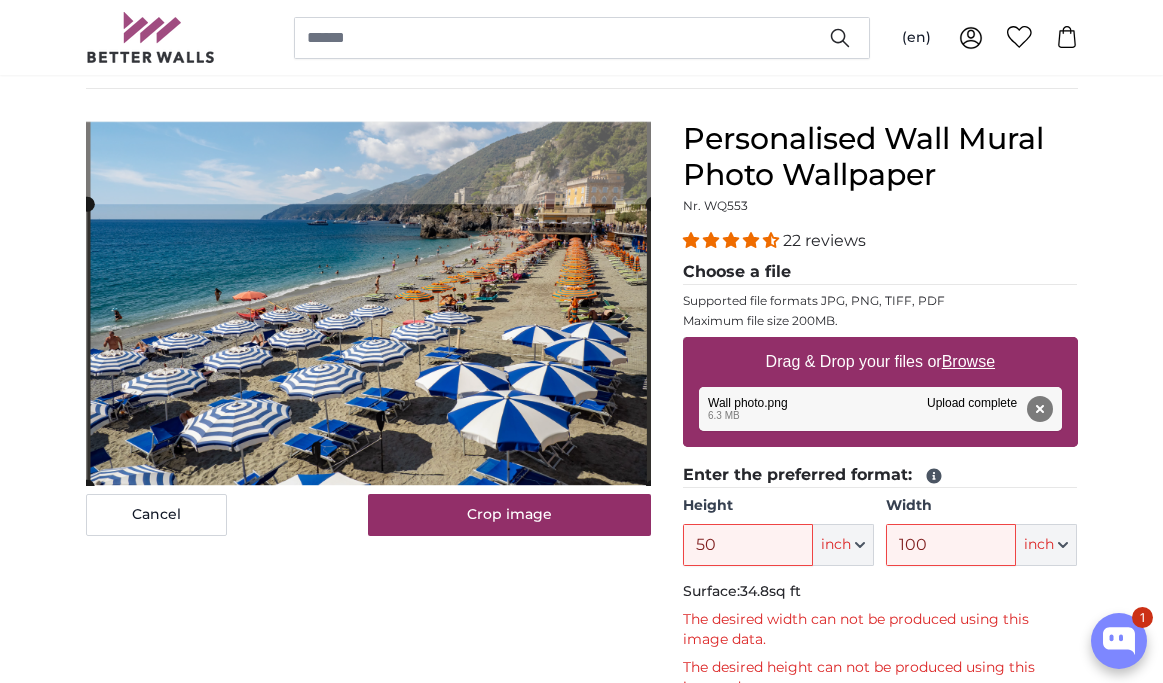 click 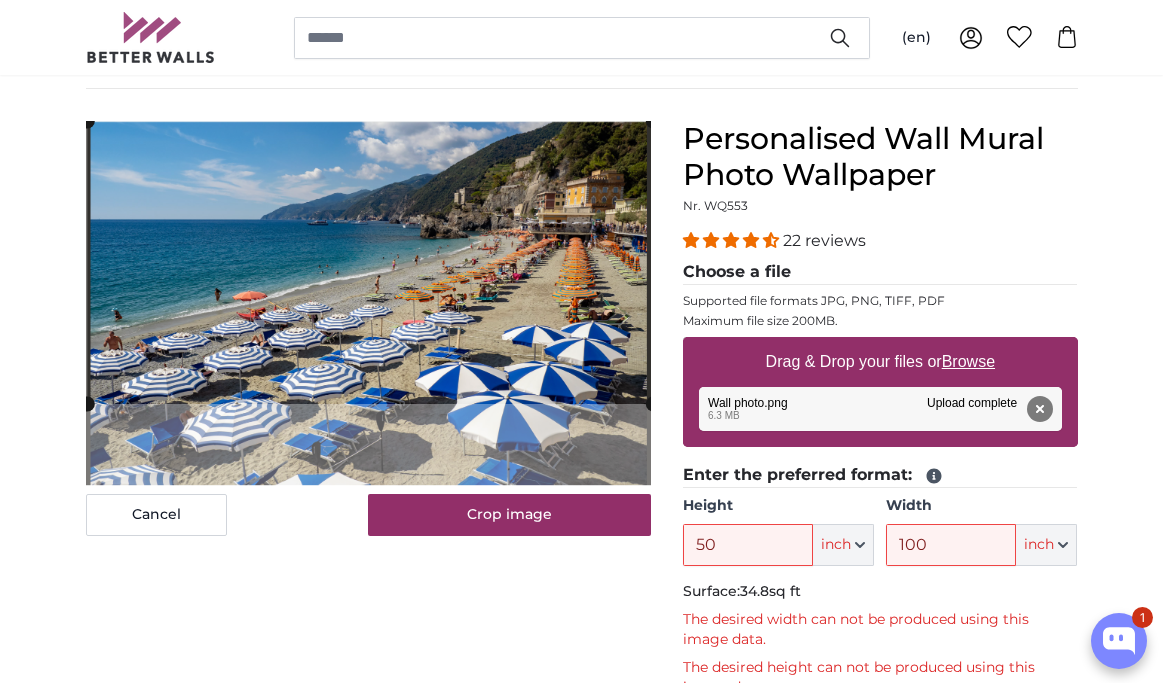 click 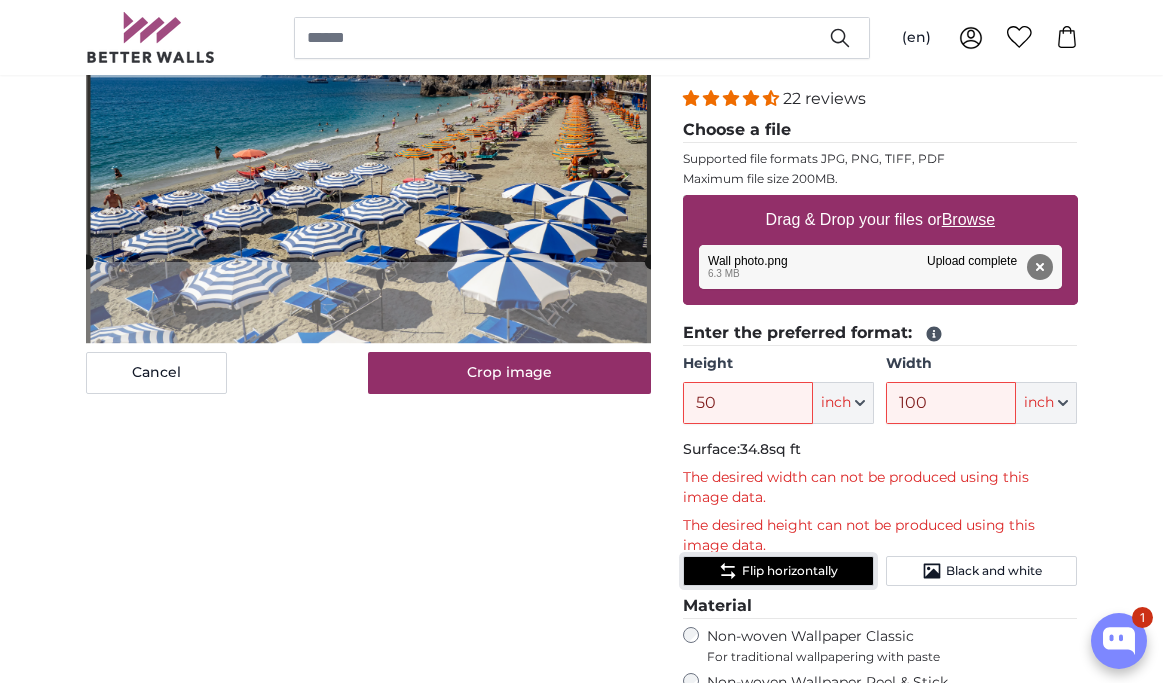 scroll, scrollTop: 282, scrollLeft: 0, axis: vertical 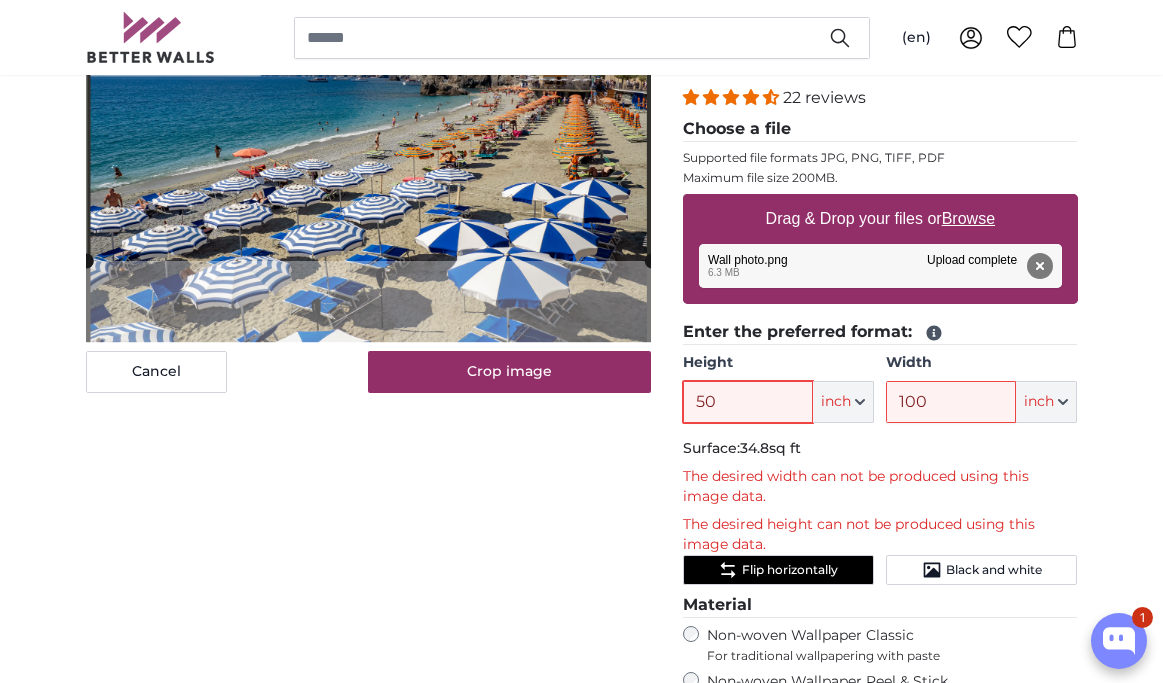 click on "50" at bounding box center [748, 402] 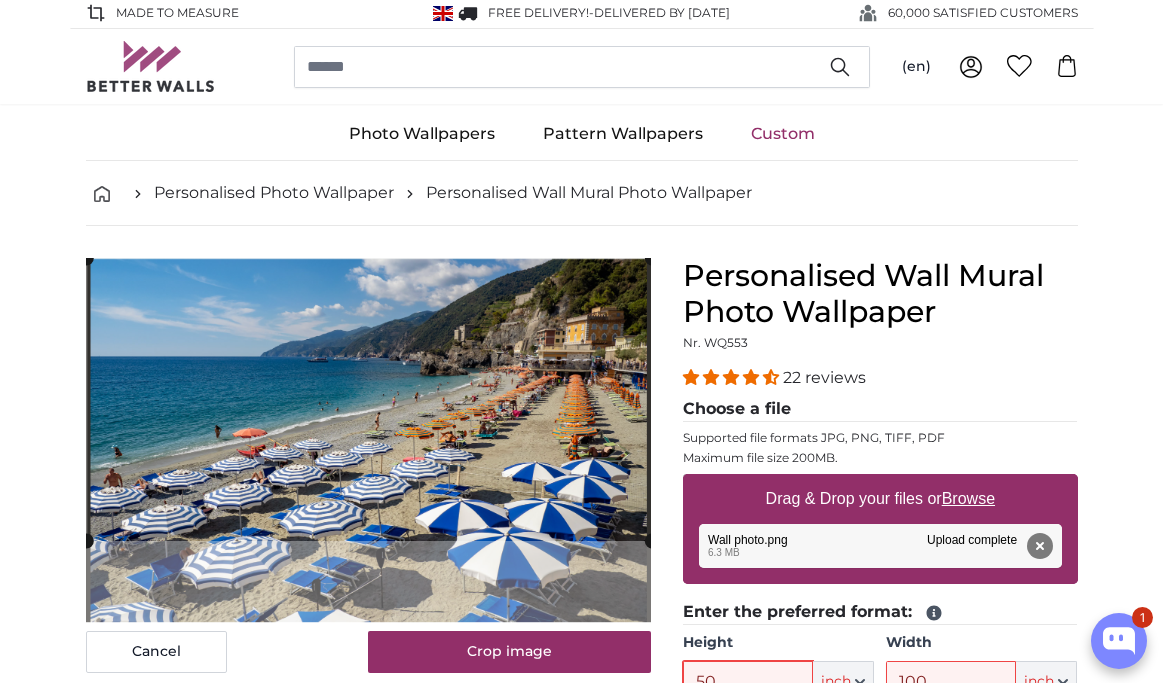 scroll, scrollTop: 0, scrollLeft: 0, axis: both 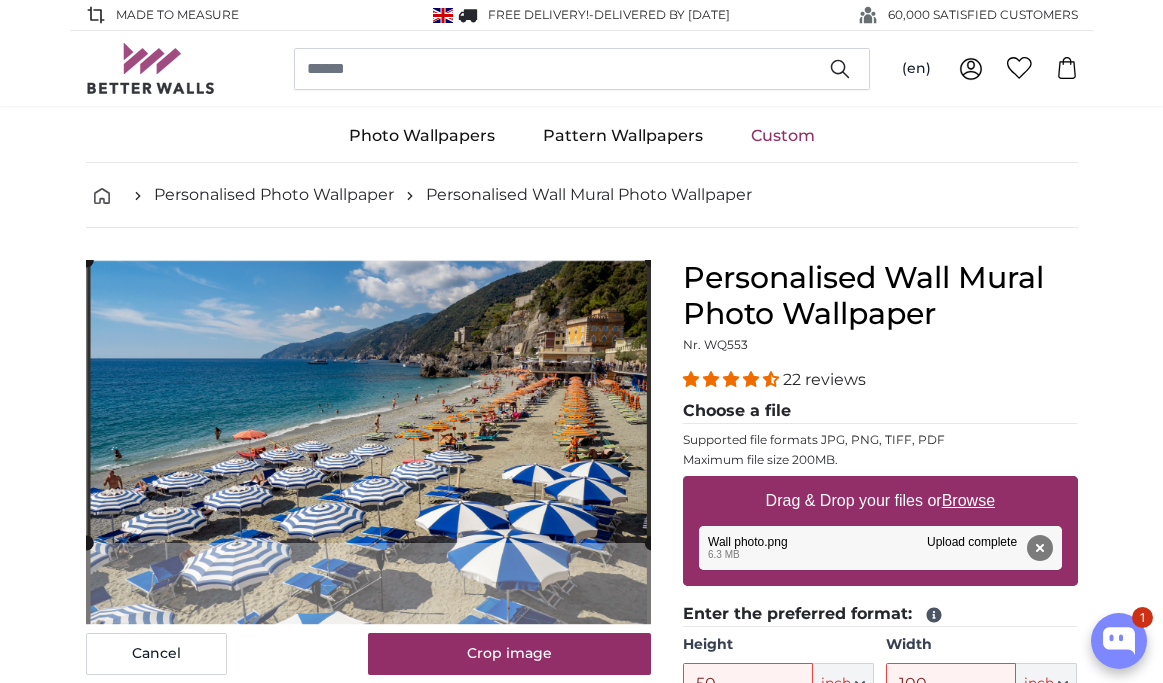 click 